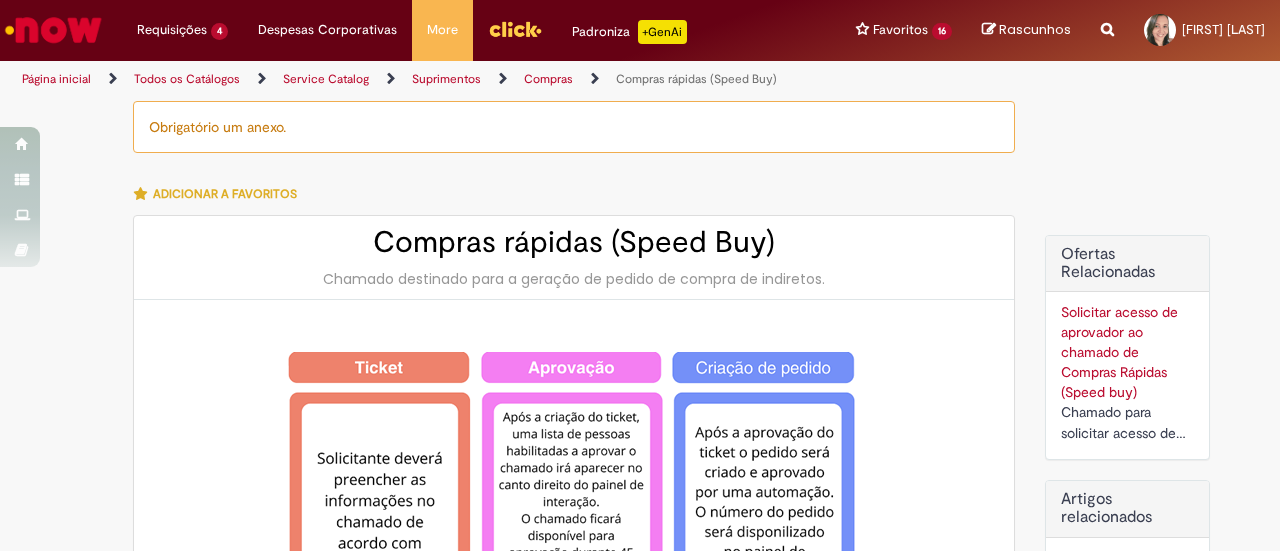 type on "********" 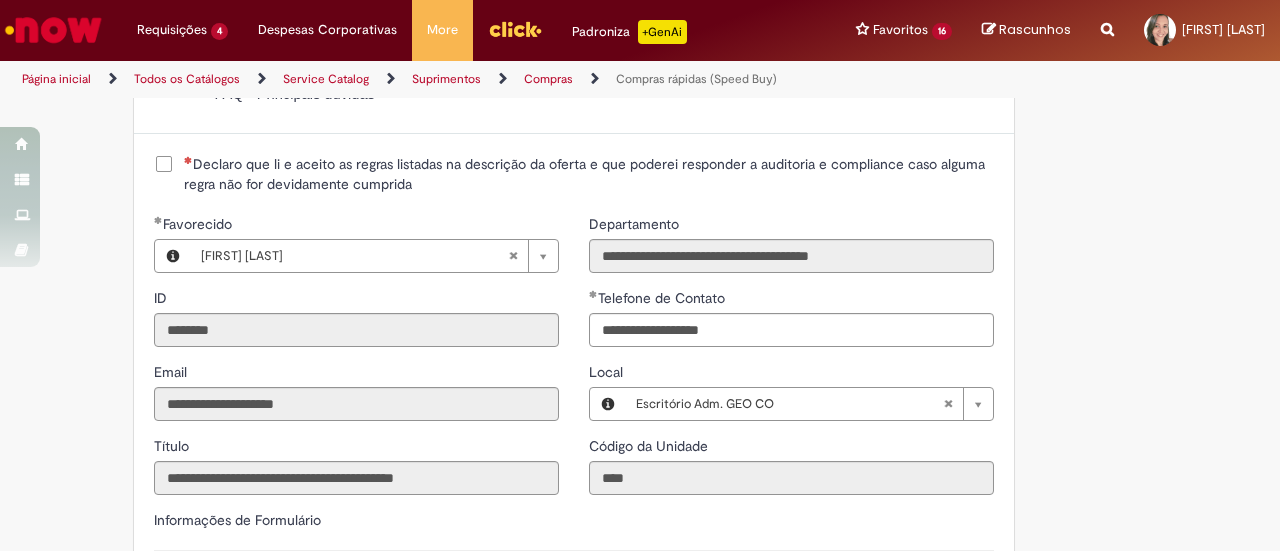 scroll, scrollTop: 2500, scrollLeft: 0, axis: vertical 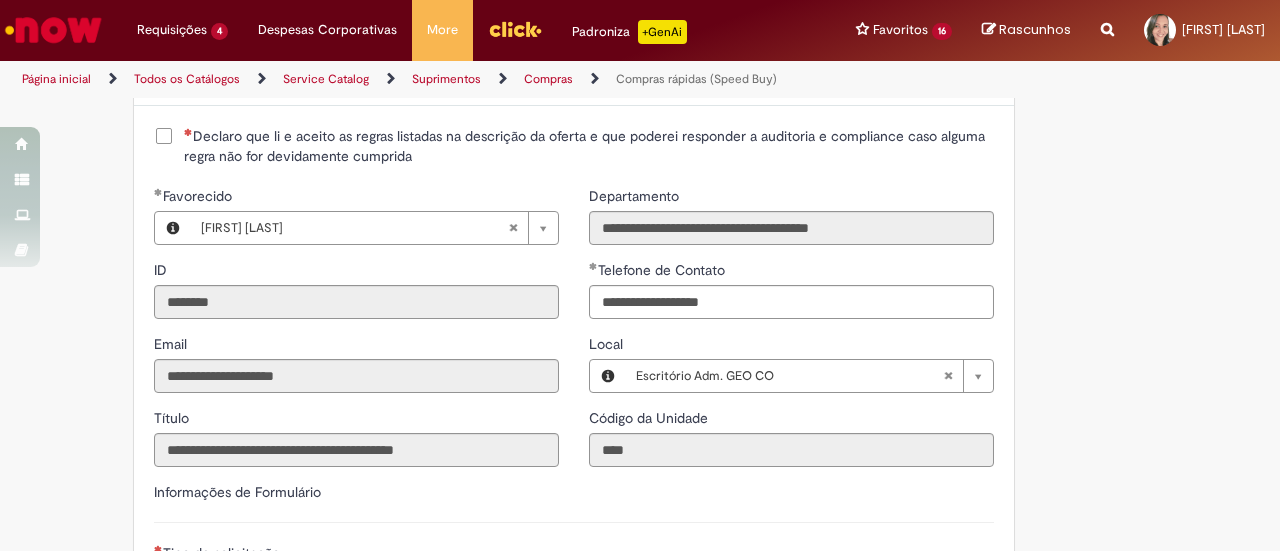 click on "Declaro que li e aceito as regras listadas na descrição da oferta e que poderei responder a auditoria e compliance caso alguma regra não for devidamente cumprida" at bounding box center (589, 146) 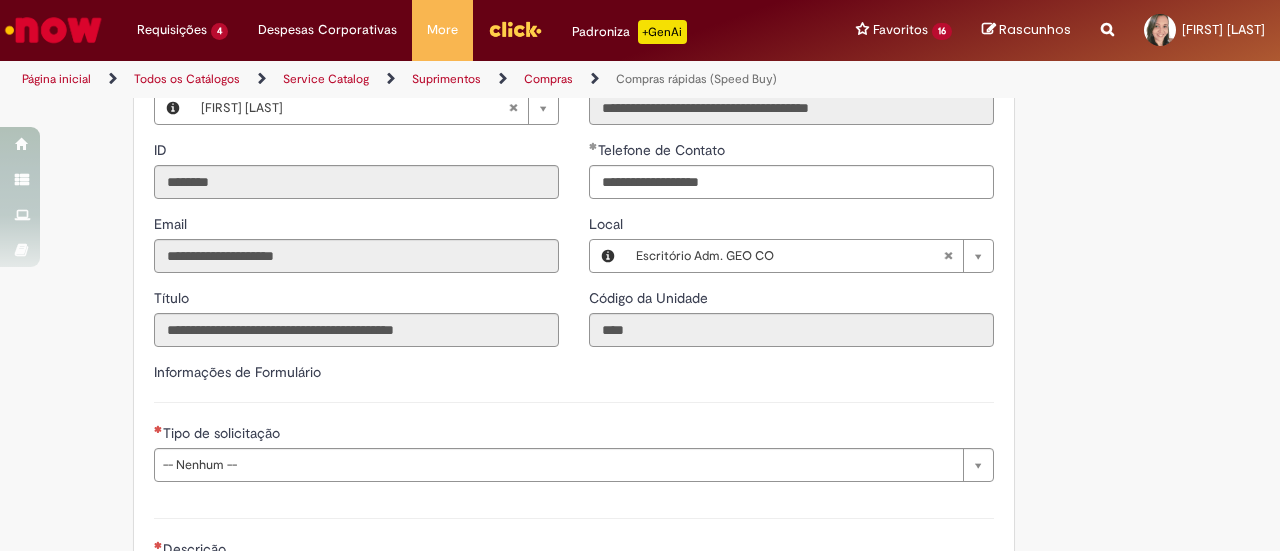 scroll, scrollTop: 2800, scrollLeft: 0, axis: vertical 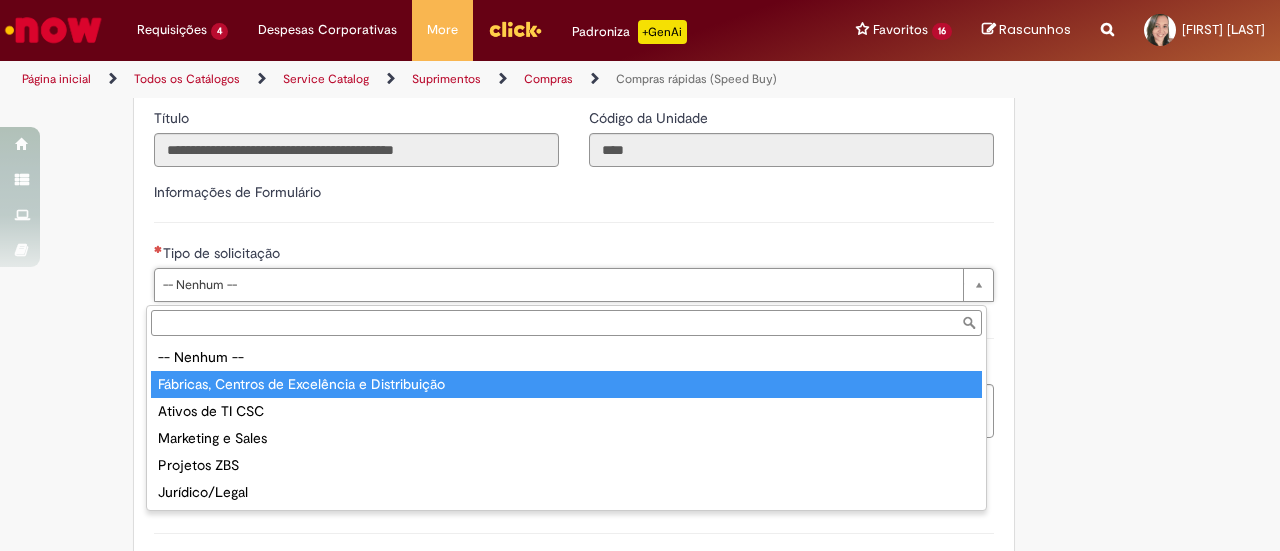 type on "**********" 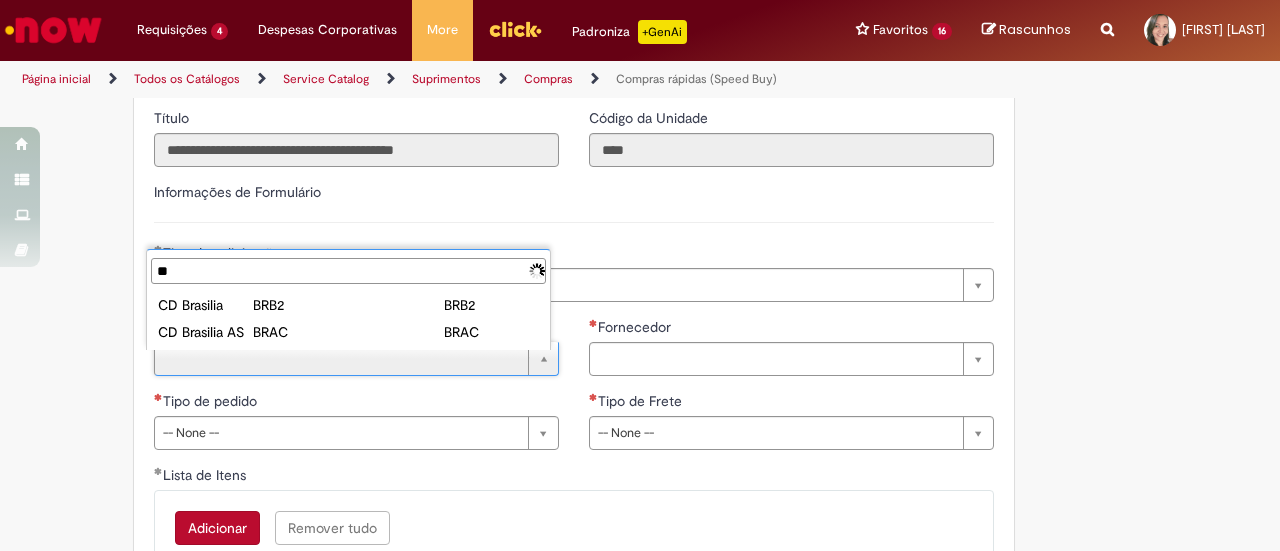 type on "*" 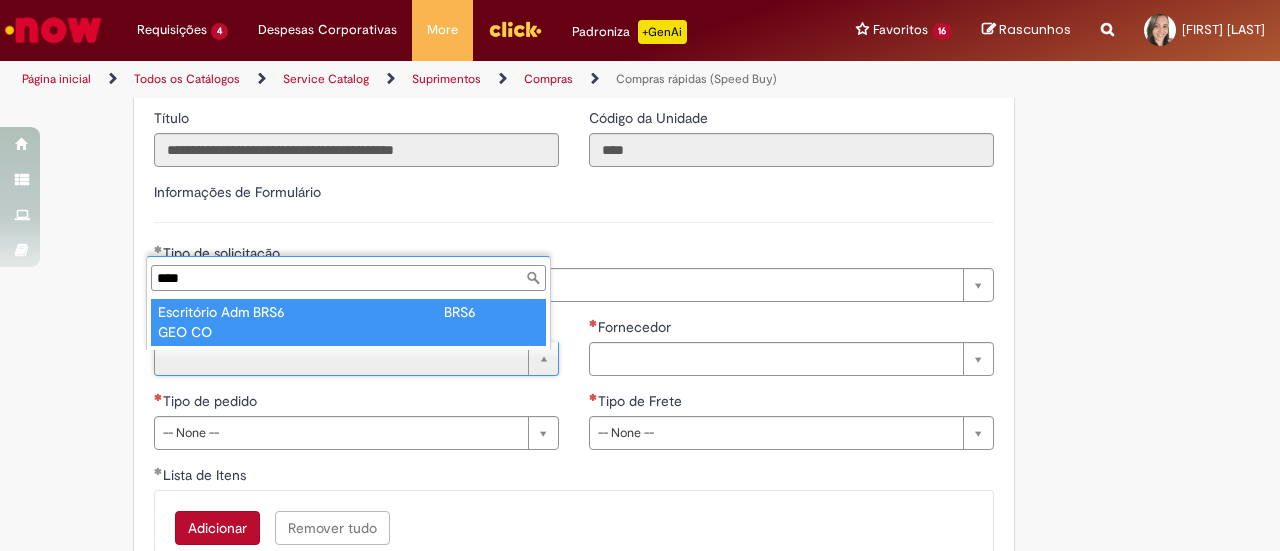 type on "****" 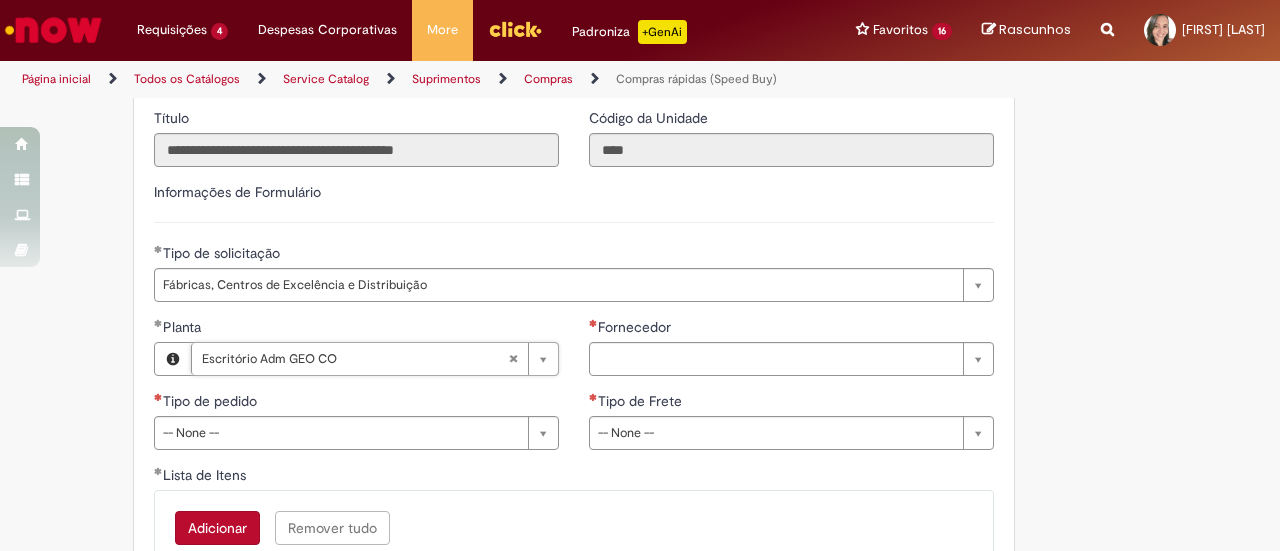 click on "Obrigatório um anexo.
Adicionar a Favoritos
Compras rápidas (Speed Buy)
Chamado destinado para a geração de pedido de compra de indiretos.
O Speed buy é a ferramenta oficial para a geração de pedidos de compra que atenda aos seguintes requisitos:
Compras de material e serviço indiretos
Compras inferiores a R$13.000 *
Compras com fornecedores nacionais
Compras de material sem contrato ativo no SAP para o centro solicitado
* Essa cota é referente ao tipo de solicitação padrão de Speed buy. Os chamados com cotas especiais podem possuir valores divergentes.
Regras de Utilização
No campo “Tipo de Solicitação” selecionar a opção correspondente a sua unidade de negócio.
Solicitação Padrão de Speed buy:
Fábricas, centros de Excelência e de Distribuição:  habilitado para todos usuários ambev
Ativos   de TI:" at bounding box center (640, -745) 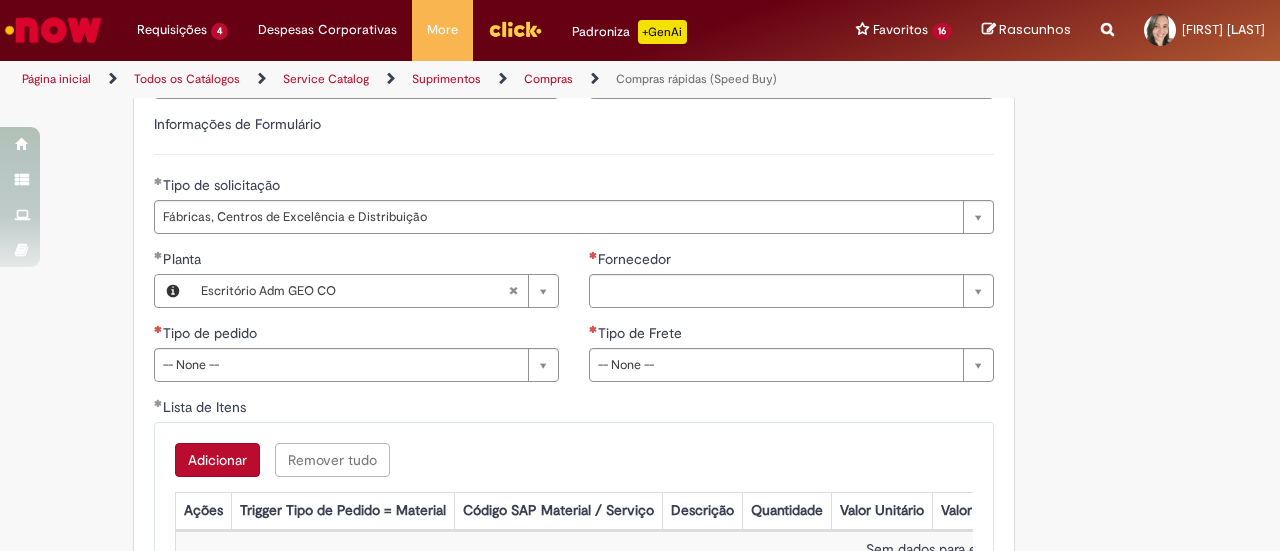 scroll, scrollTop: 2900, scrollLeft: 0, axis: vertical 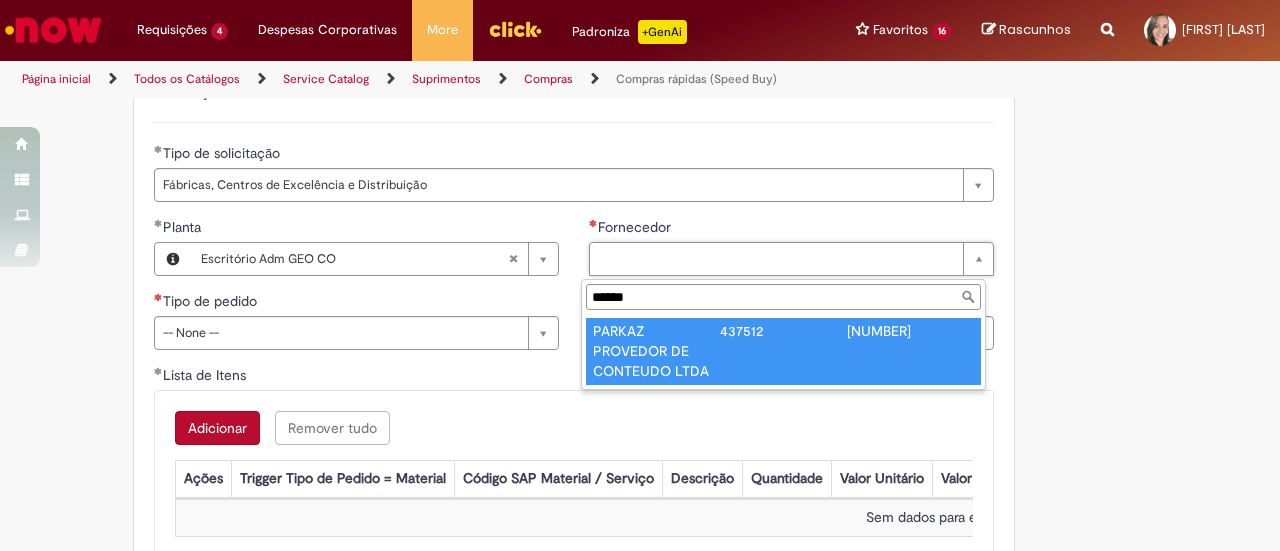 type on "******" 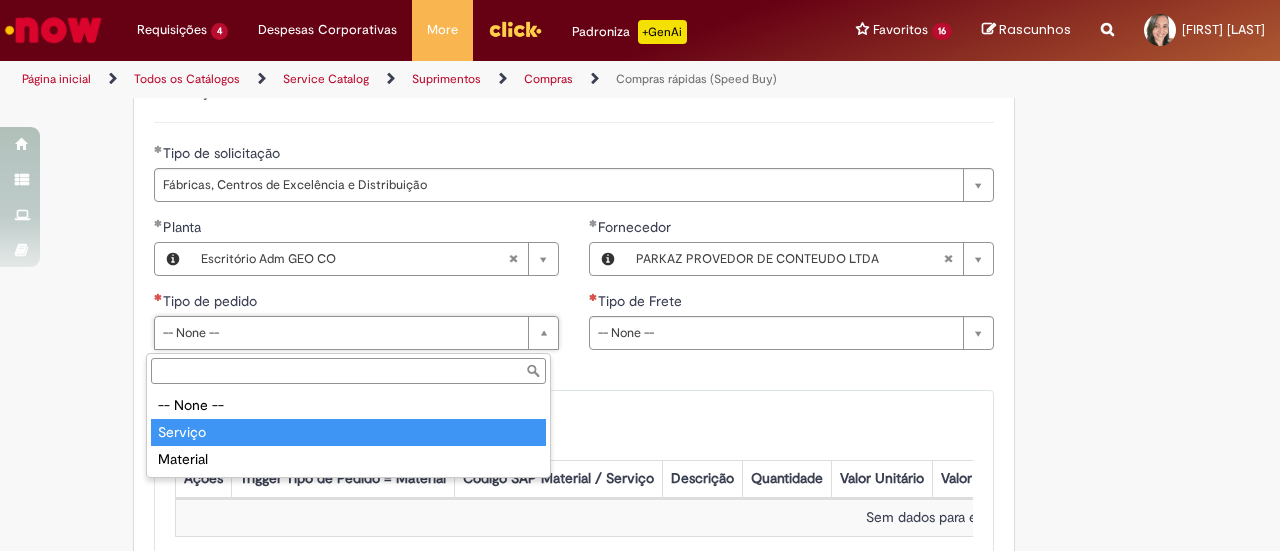 type on "*******" 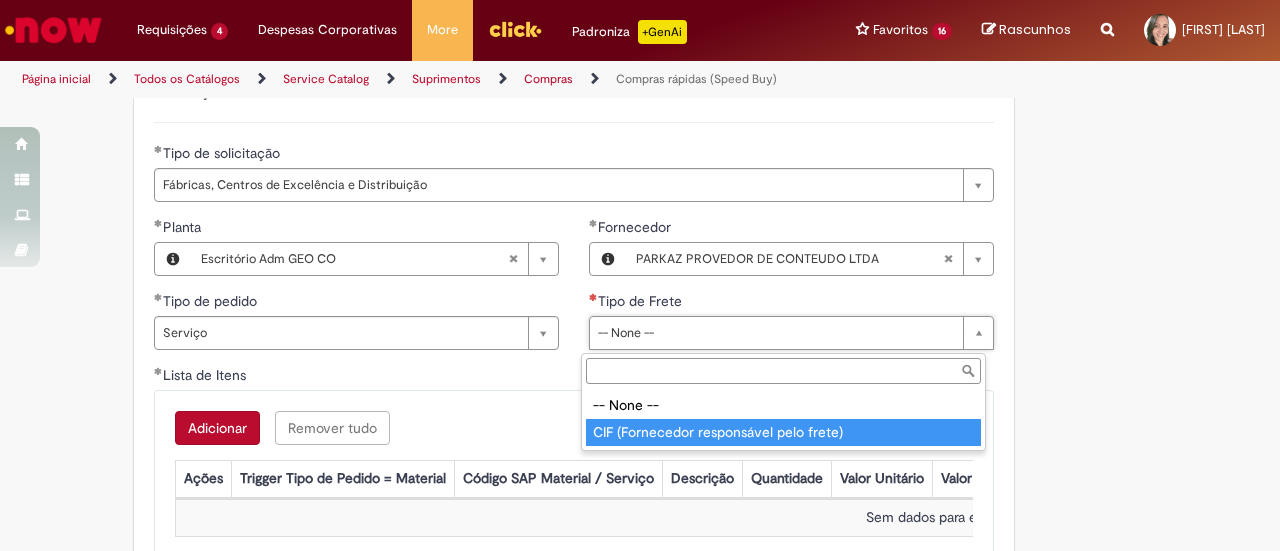 type on "**********" 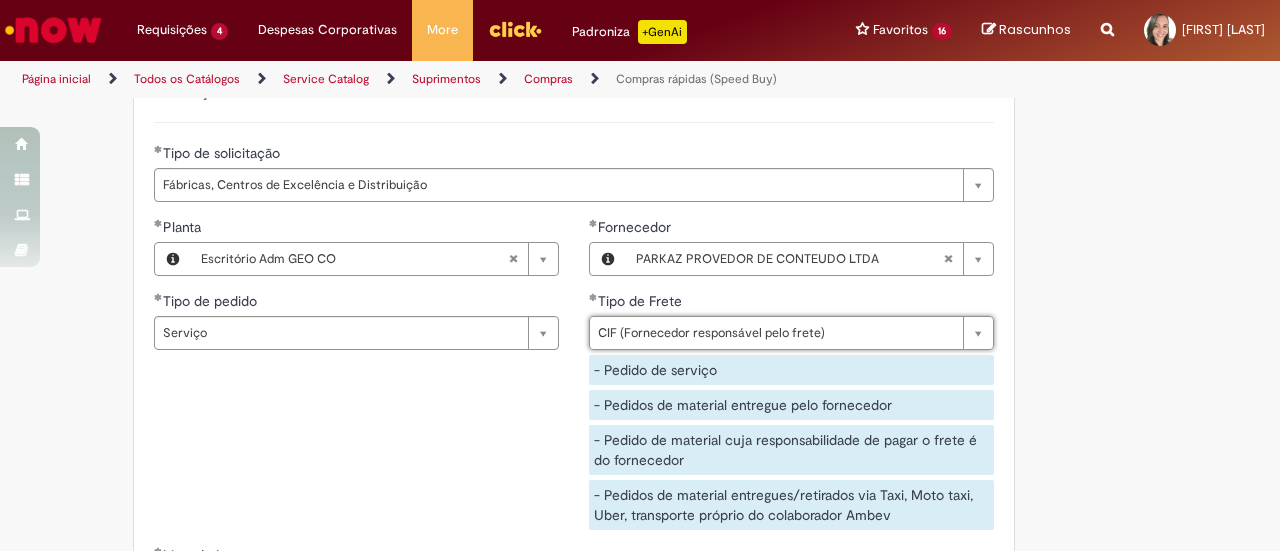 click on "Obrigatório um anexo.
Adicionar a Favoritos
Compras rápidas (Speed Buy)
Chamado destinado para a geração de pedido de compra de indiretos.
O Speed buy é a ferramenta oficial para a geração de pedidos de compra que atenda aos seguintes requisitos:
Compras de material e serviço indiretos
Compras inferiores a R$13.000 *
Compras com fornecedores nacionais
Compras de material sem contrato ativo no SAP para o centro solicitado
* Essa cota é referente ao tipo de solicitação padrão de Speed buy. Os chamados com cotas especiais podem possuir valores divergentes.
Regras de Utilização
No campo “Tipo de Solicitação” selecionar a opção correspondente a sua unidade de negócio.
Solicitação Padrão de Speed buy:
Fábricas, centros de Excelência e de Distribuição:  habilitado para todos usuários ambev
Ativos   de TI:" at bounding box center [640, -755] 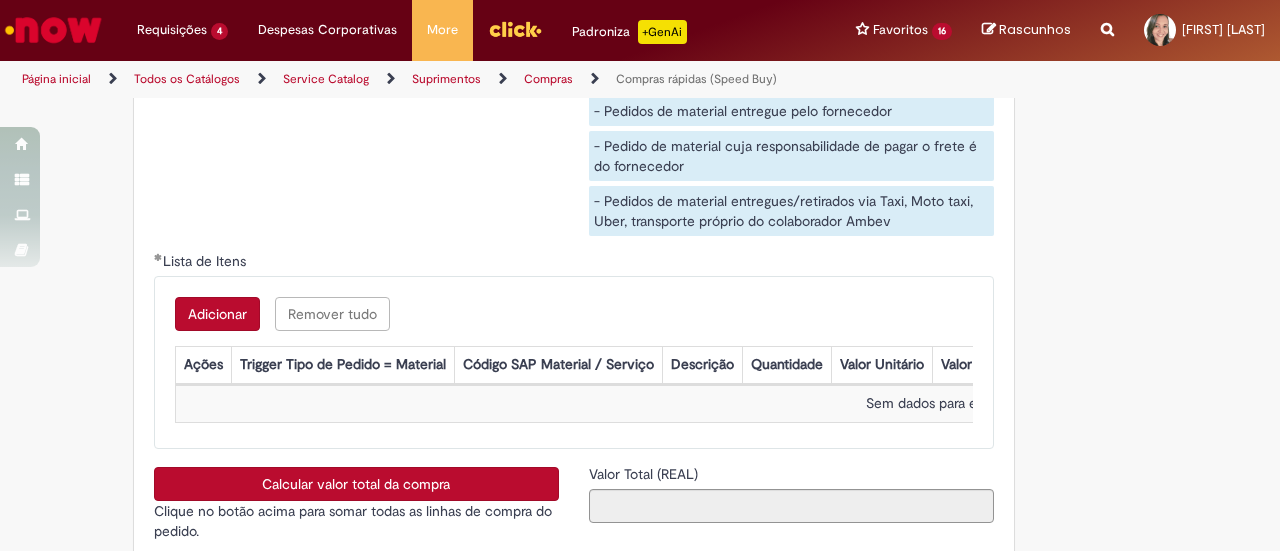 scroll, scrollTop: 3200, scrollLeft: 0, axis: vertical 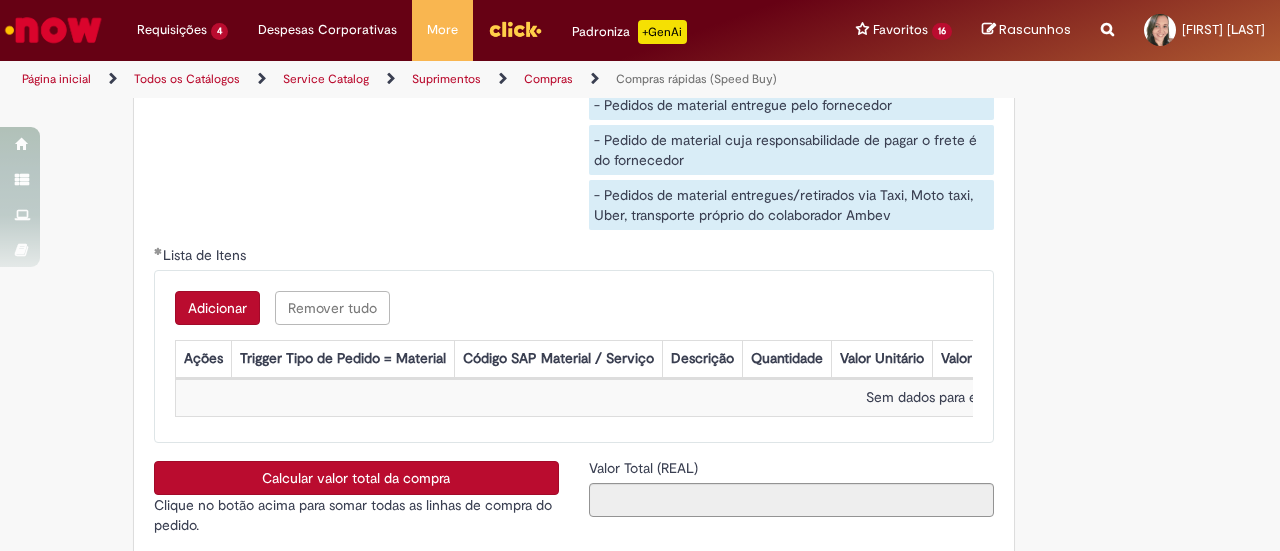 click on "Adicionar" at bounding box center [217, 308] 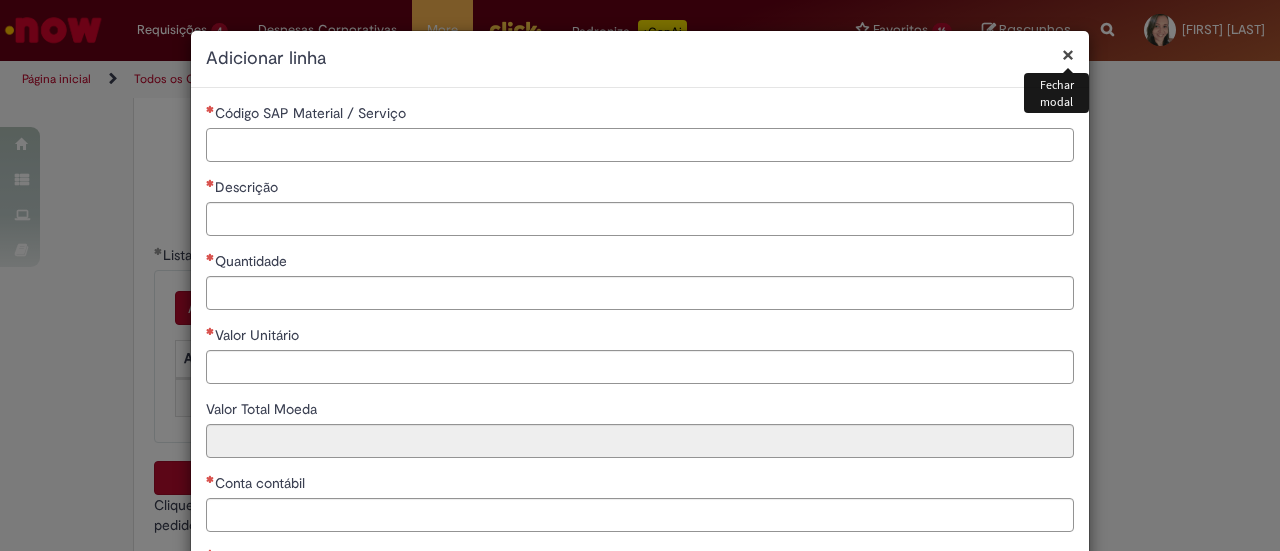 click on "Código SAP Material / Serviço" at bounding box center (640, 145) 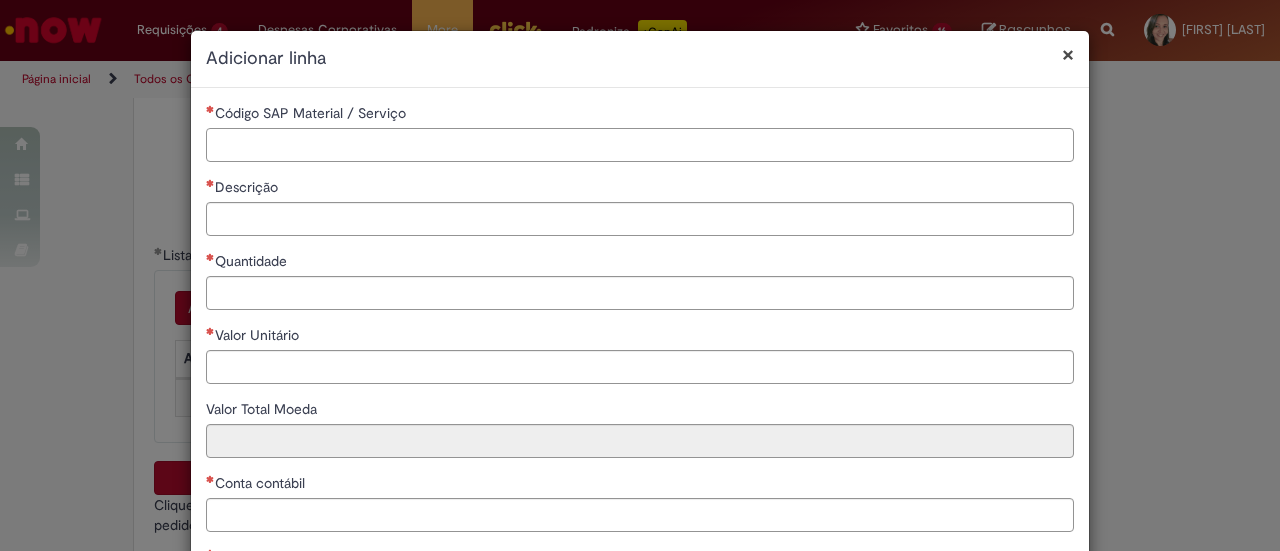 paste on "********" 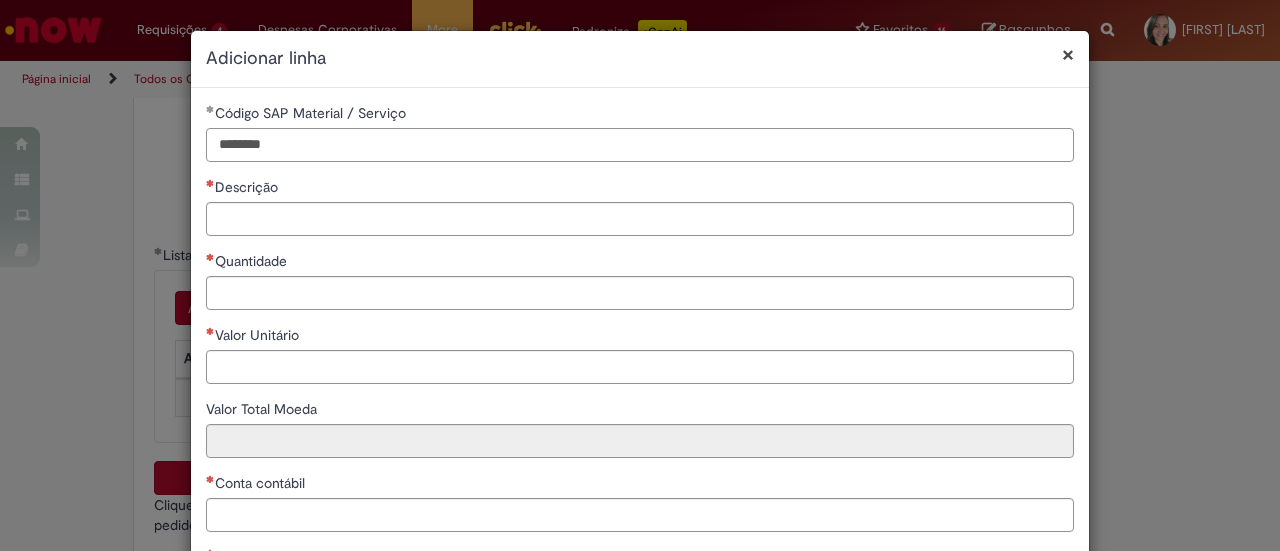 type on "********" 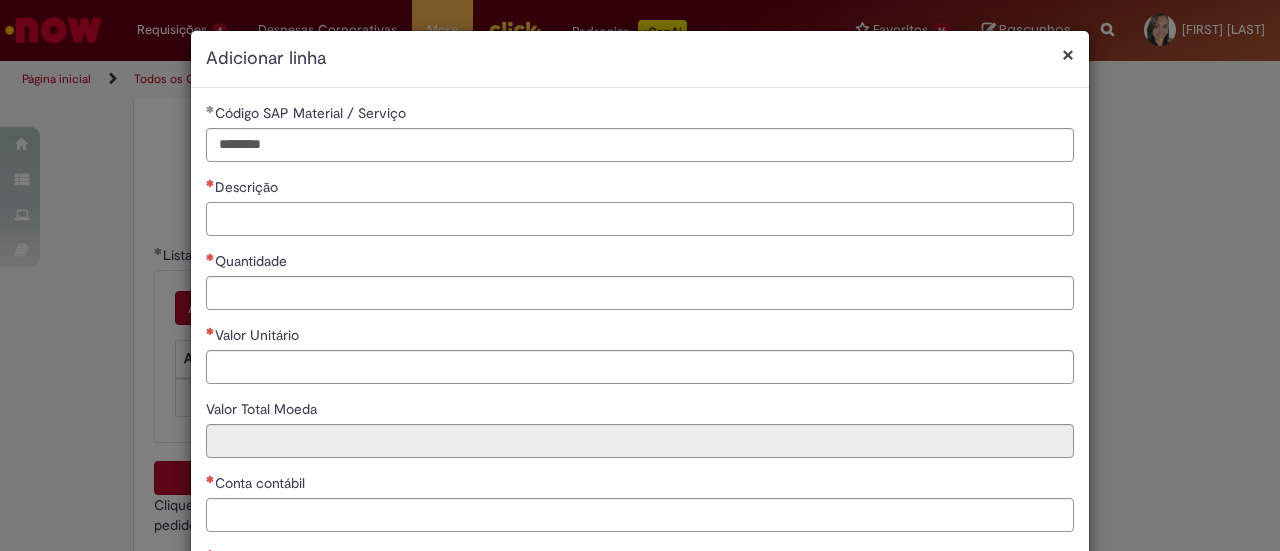 click on "Descrição" at bounding box center (640, 219) 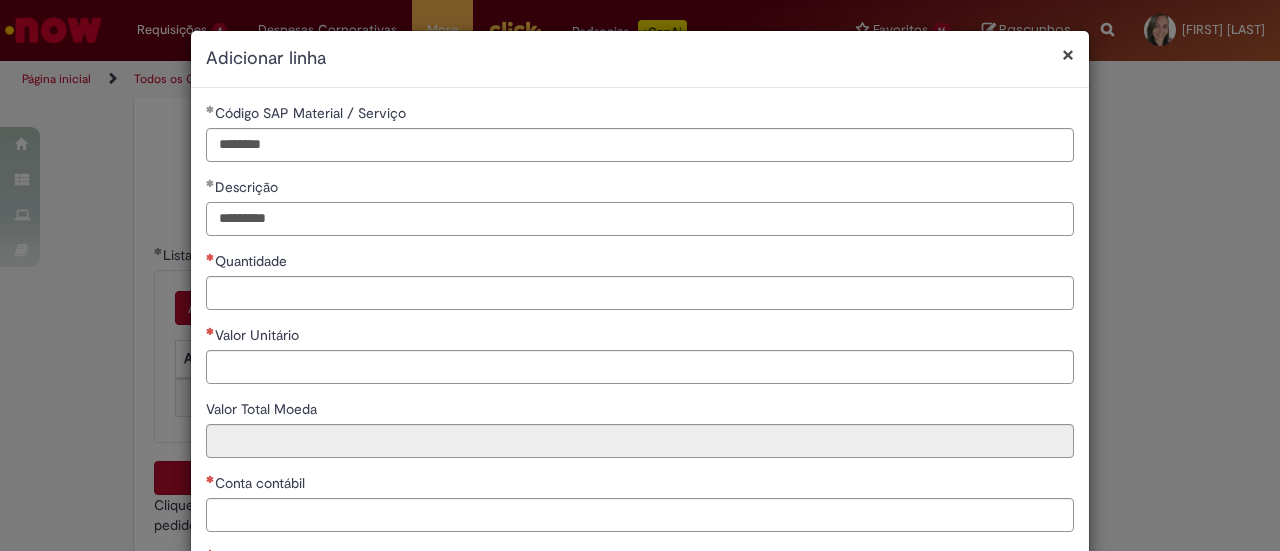 type on "*********" 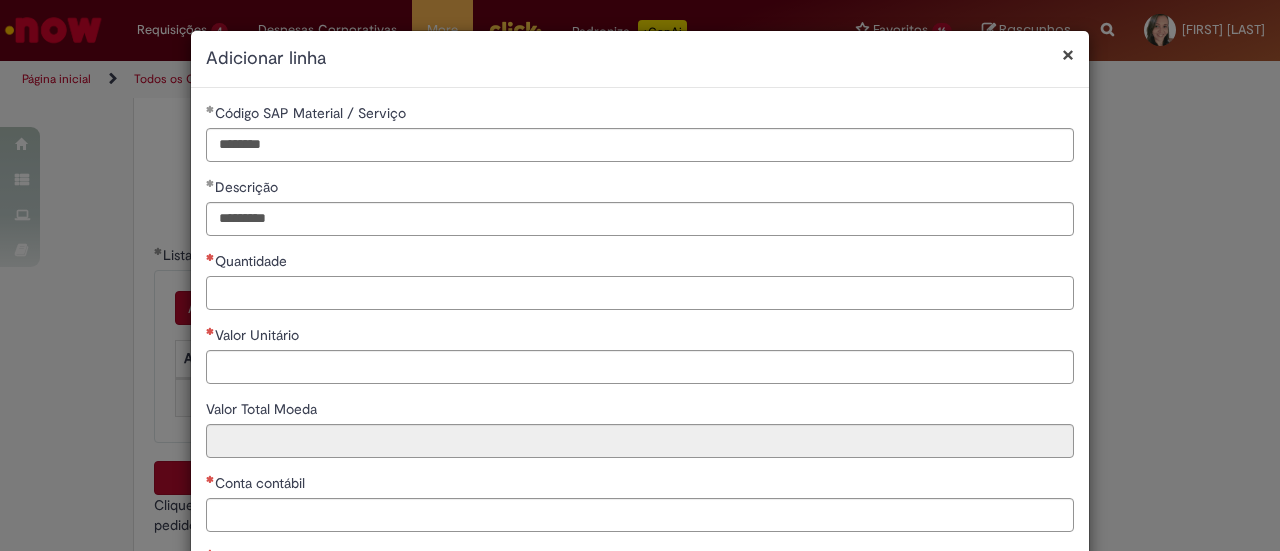 click on "Quantidade" at bounding box center [640, 293] 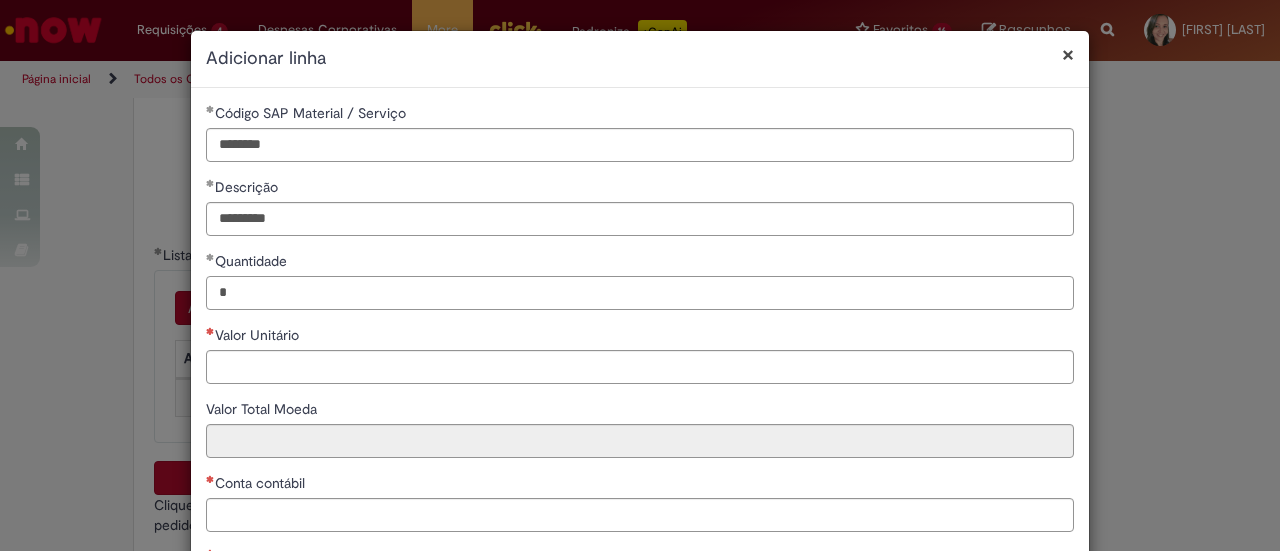type on "*" 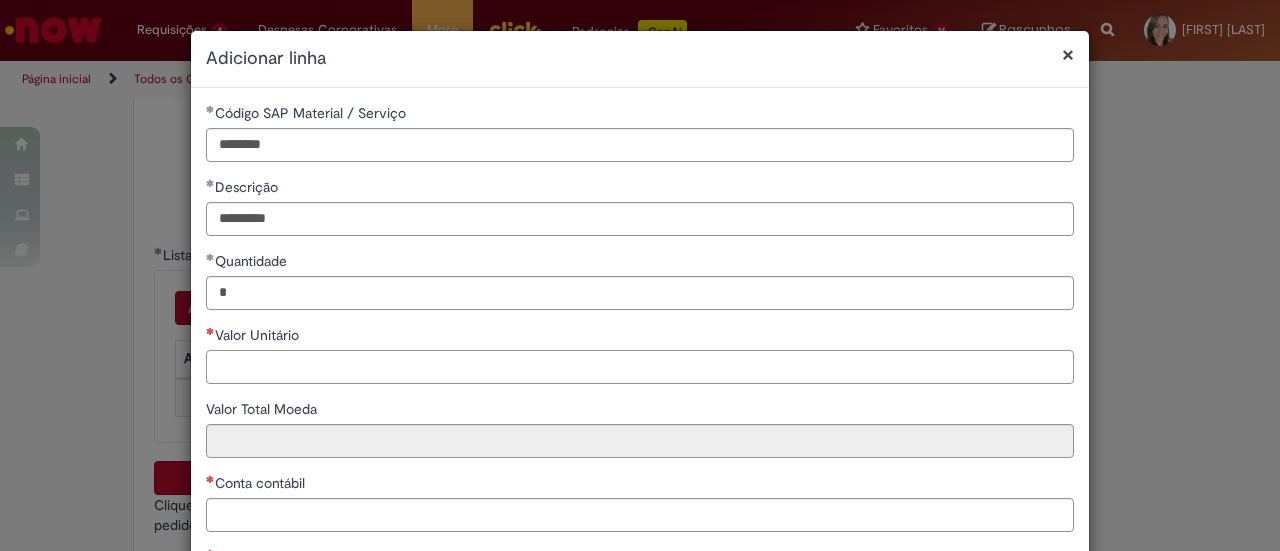 click on "Valor Unitário" at bounding box center (640, 367) 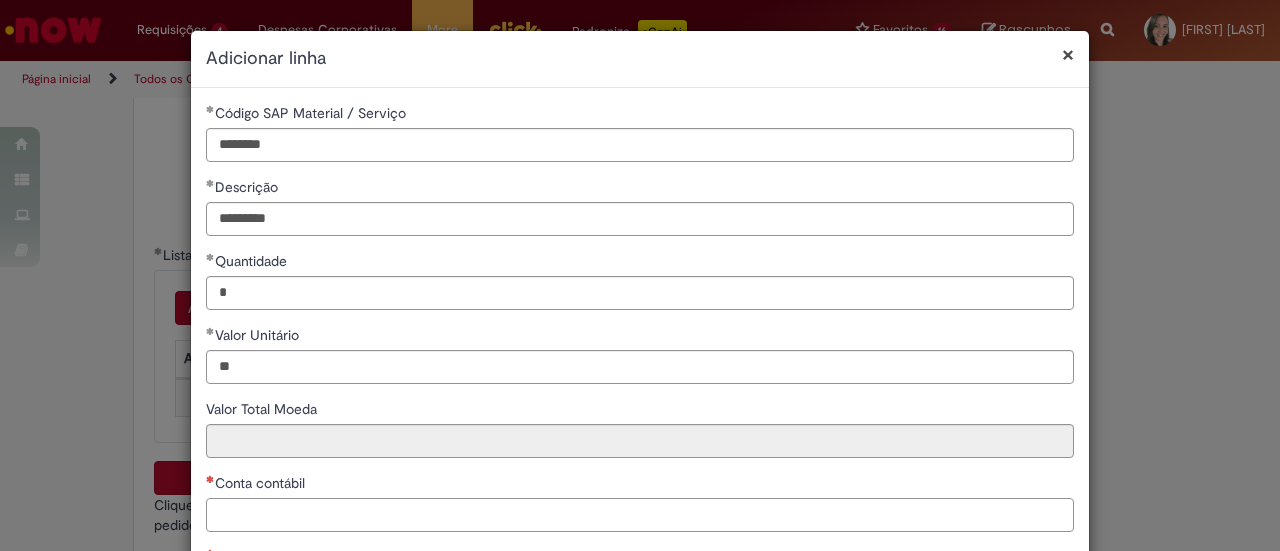 type on "*****" 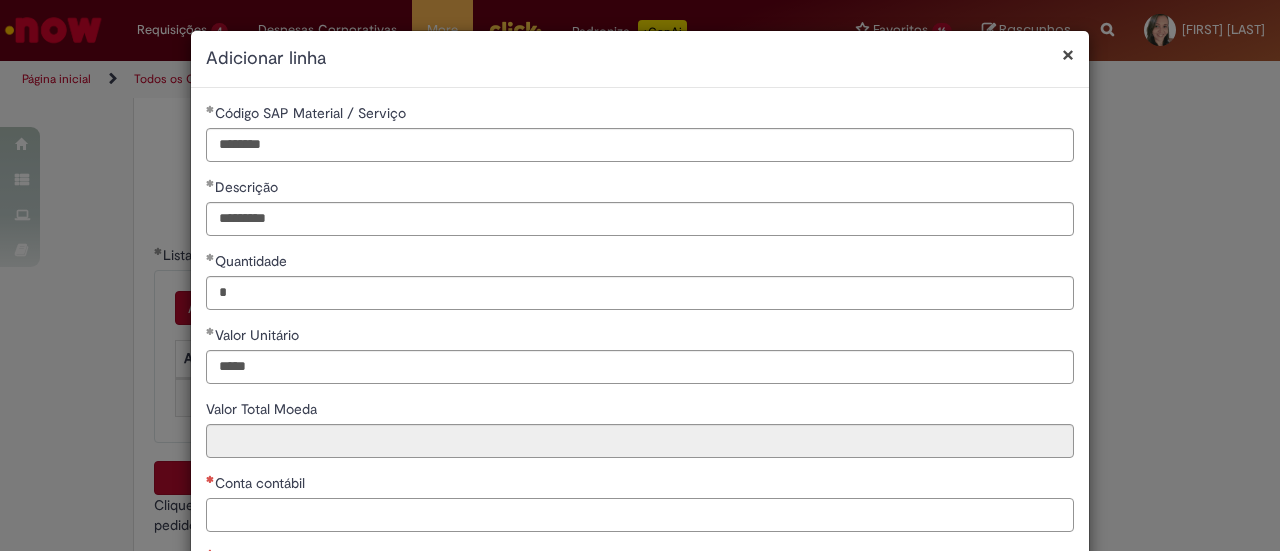 type on "*****" 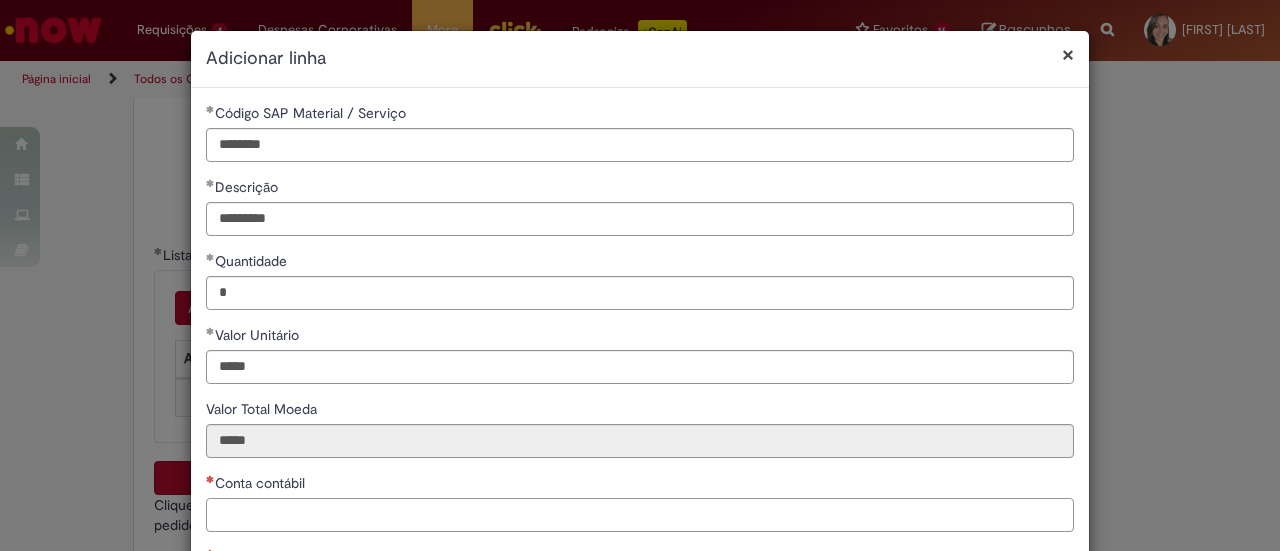 click on "Conta contábil" at bounding box center (640, 515) 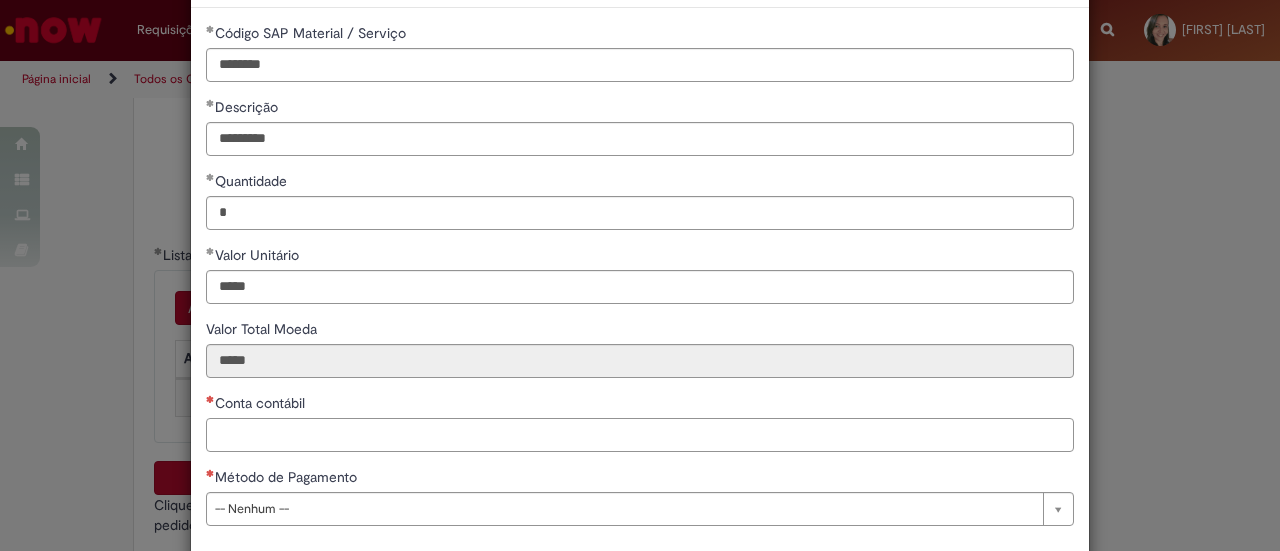 scroll, scrollTop: 178, scrollLeft: 0, axis: vertical 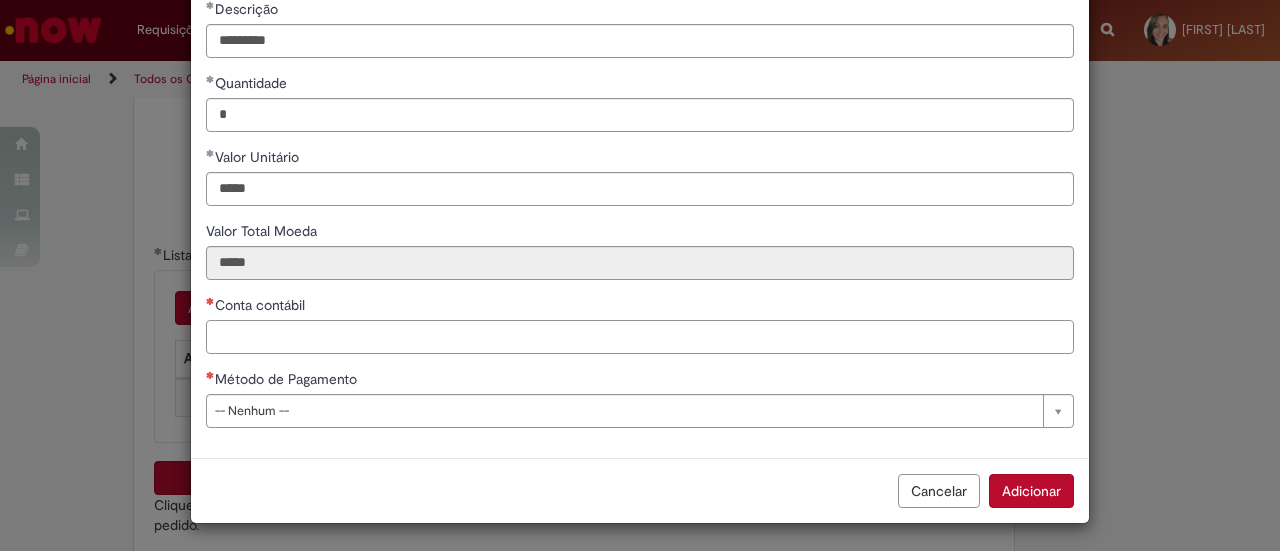 paste on "********" 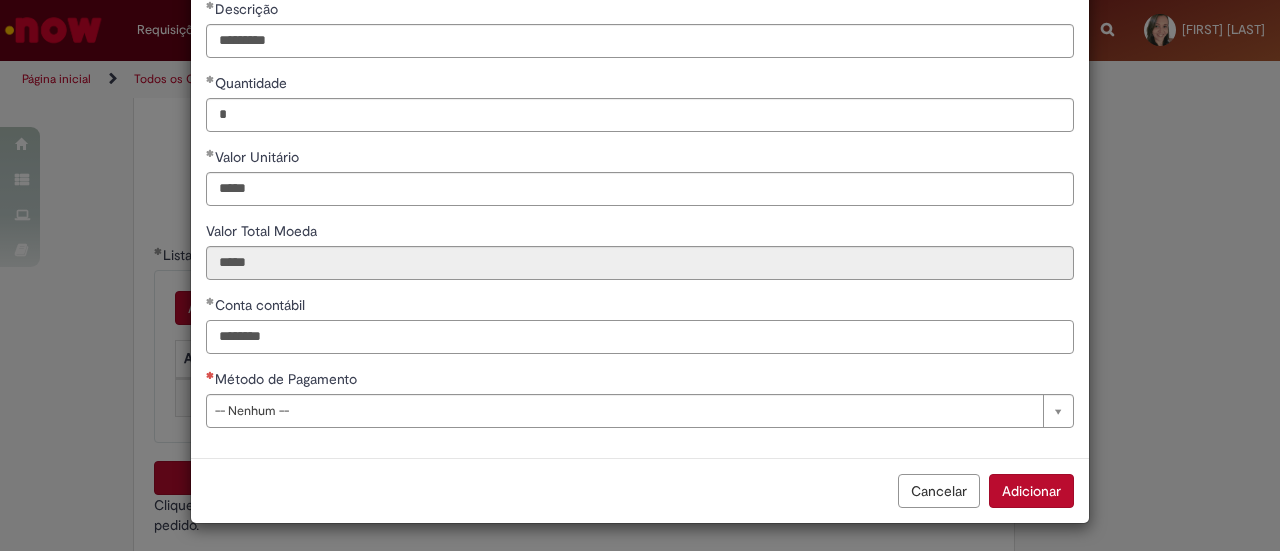 type on "********" 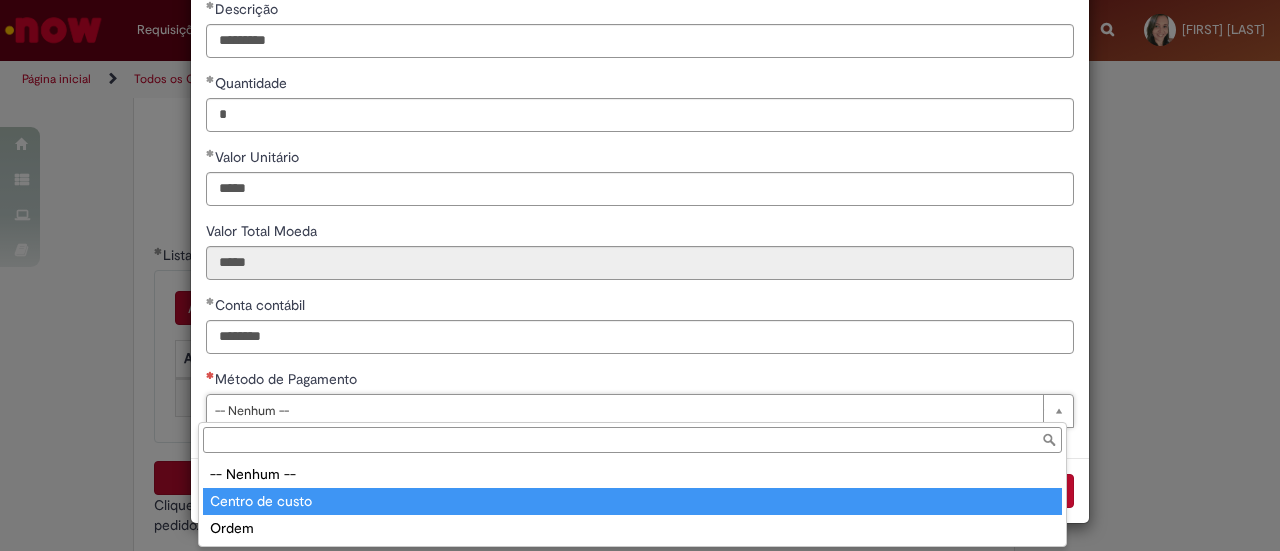 type on "**********" 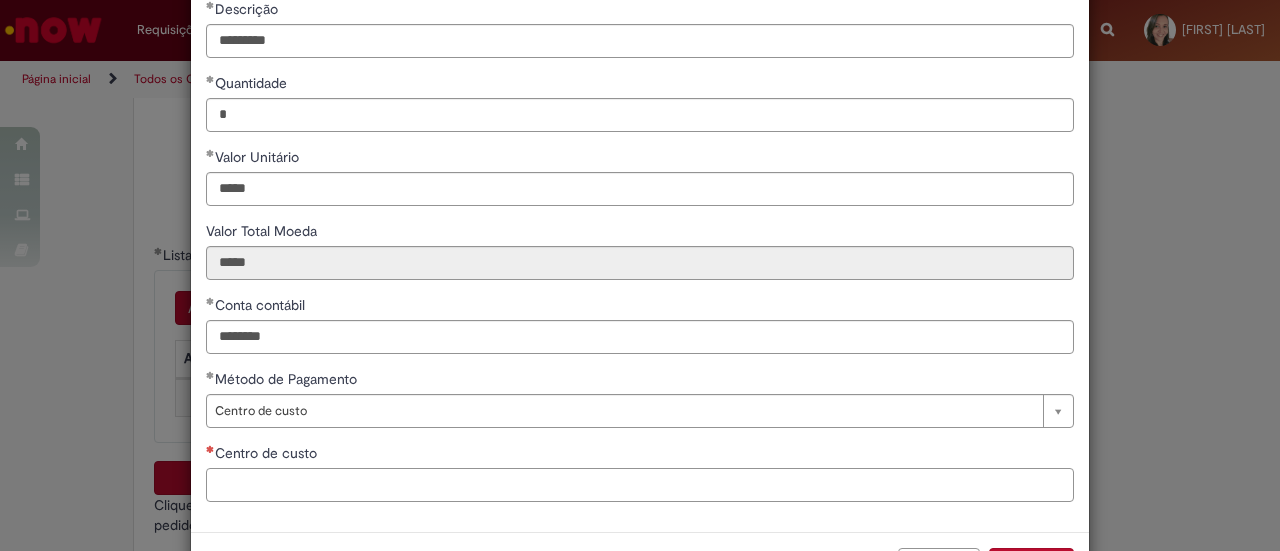 click on "Centro de custo" at bounding box center [640, 485] 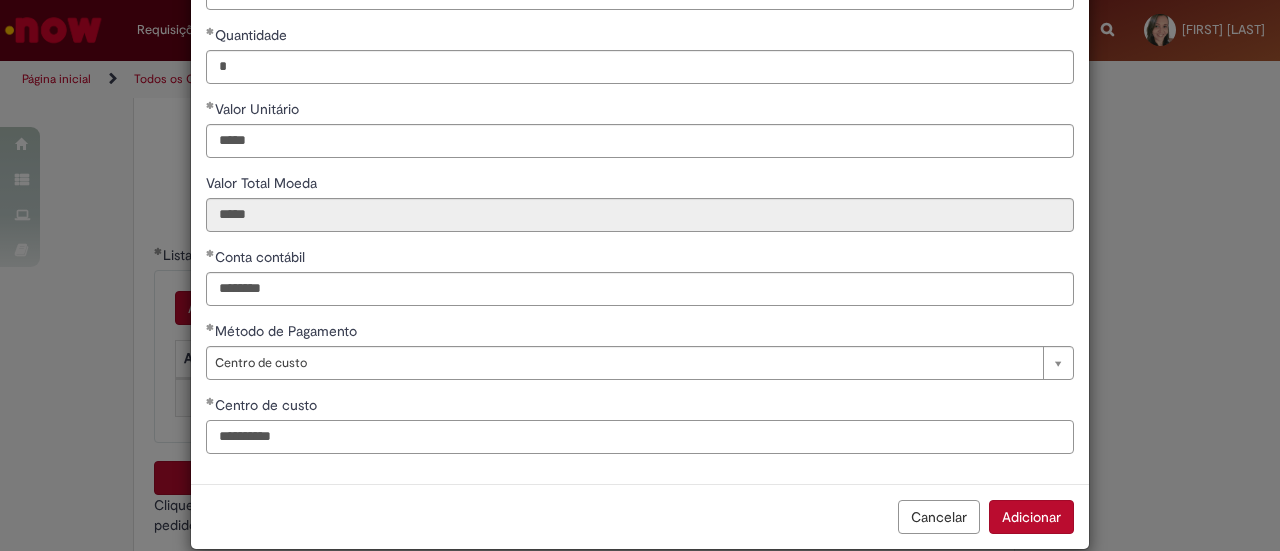 scroll, scrollTop: 252, scrollLeft: 0, axis: vertical 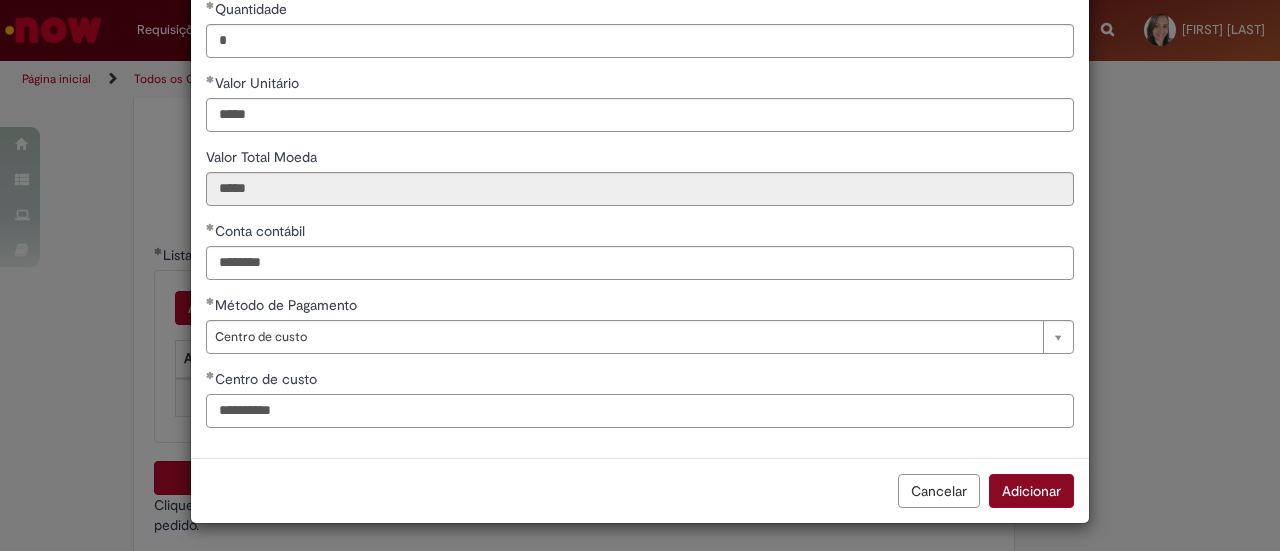 type on "**********" 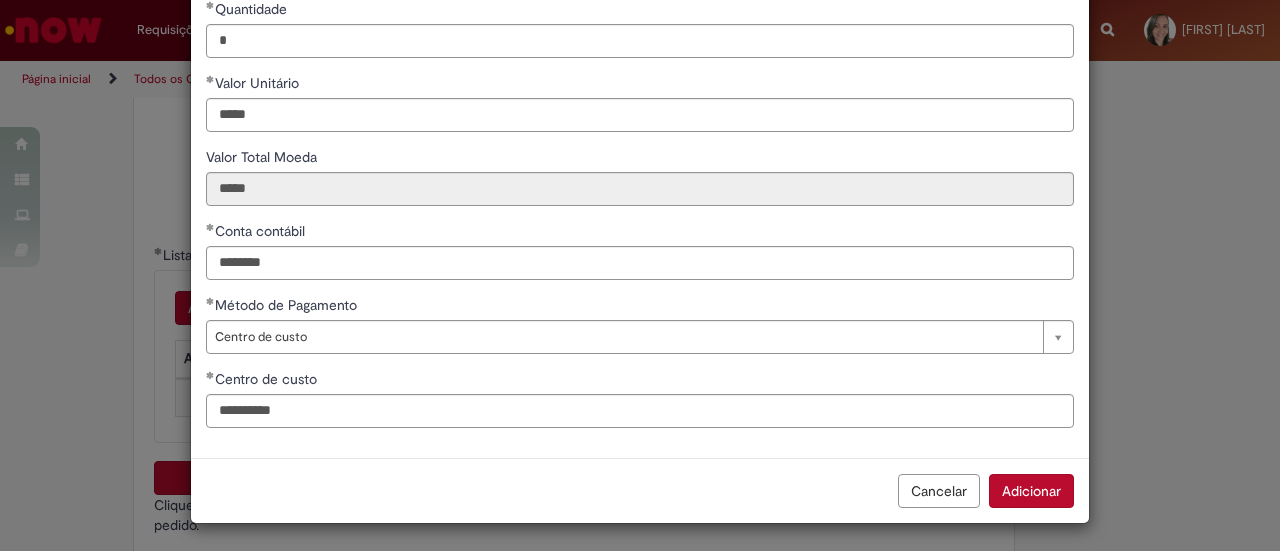 click on "Adicionar" at bounding box center [1031, 491] 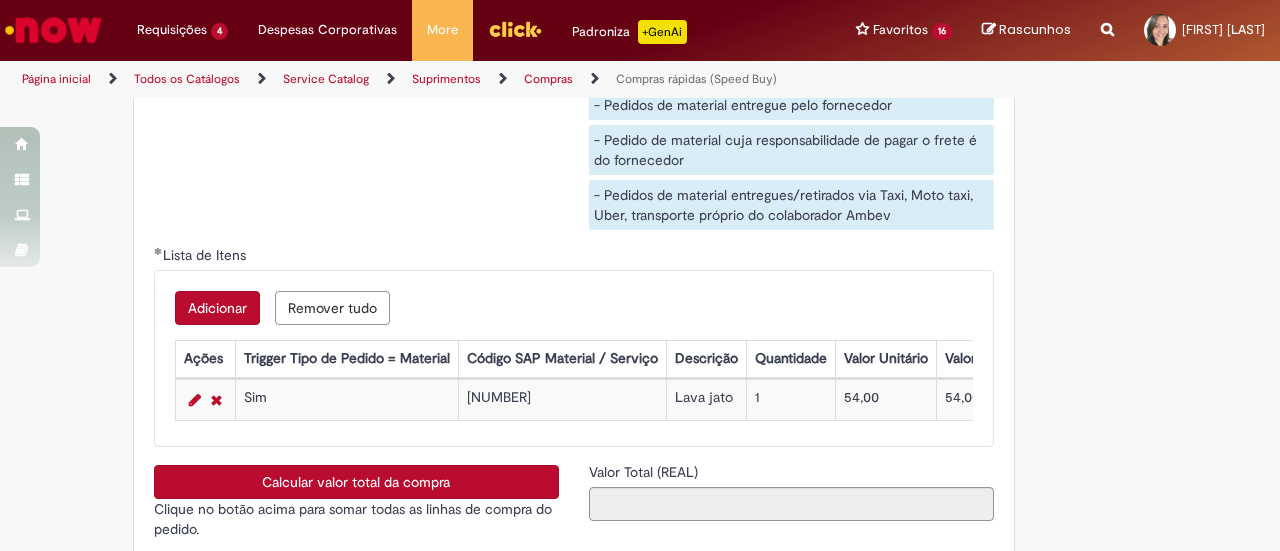 click on "Calcular valor total da compra" at bounding box center [356, 482] 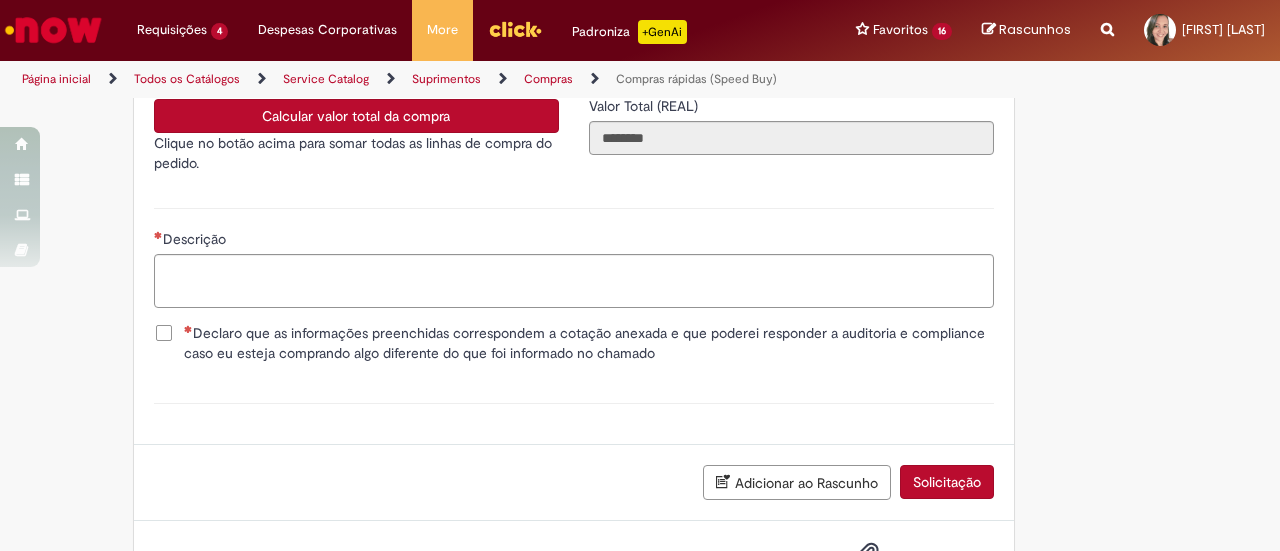 scroll, scrollTop: 3661, scrollLeft: 0, axis: vertical 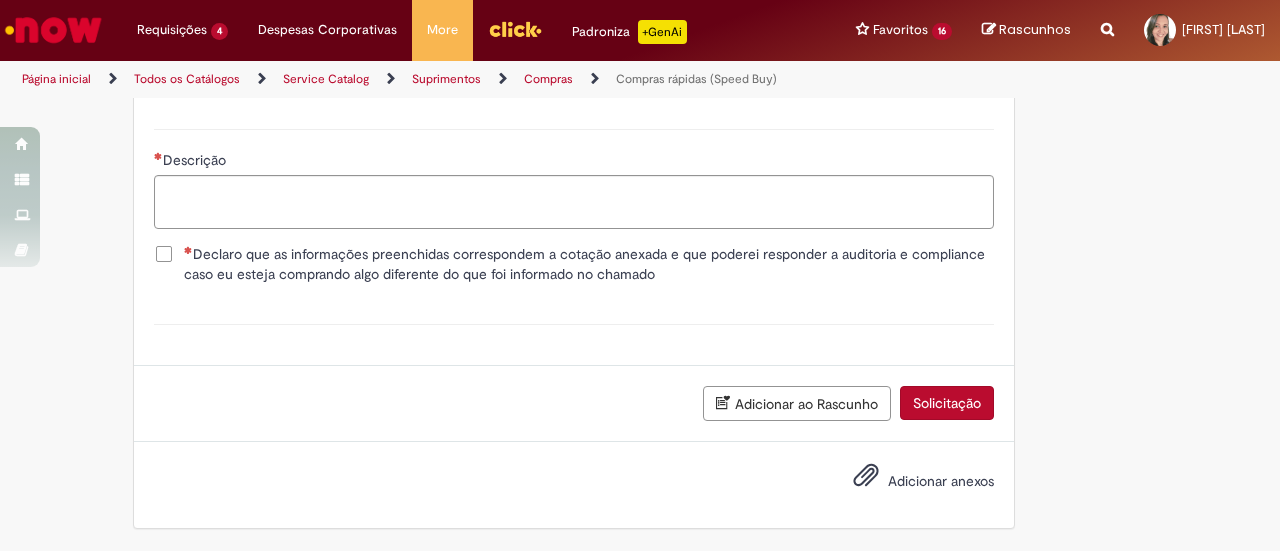 click on "Adicionar anexos" at bounding box center (941, 481) 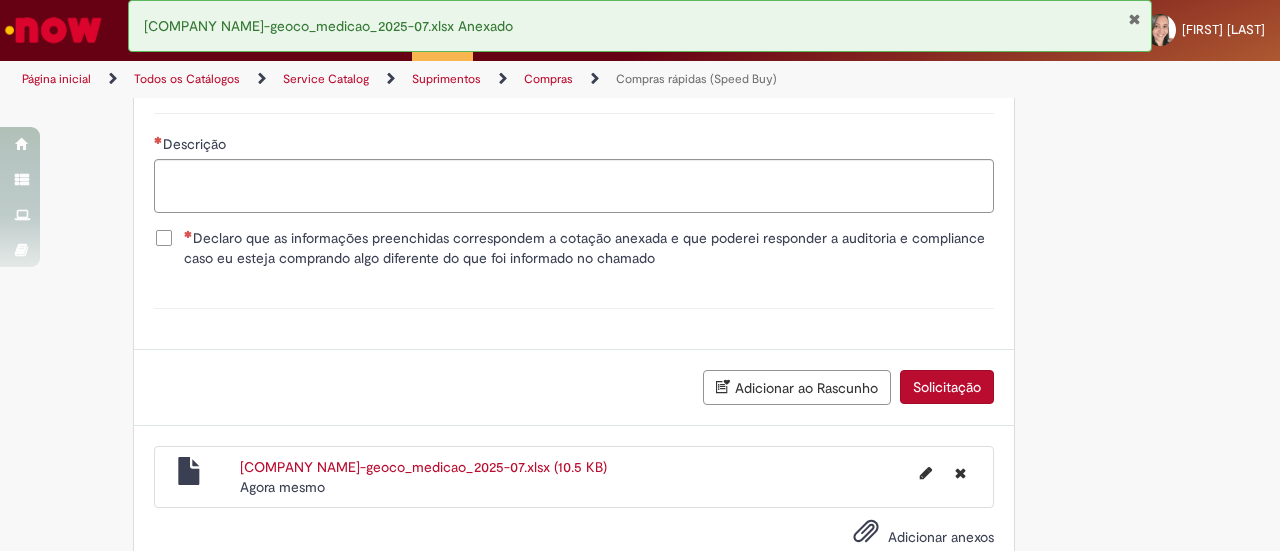 click on "Declaro que as informações preenchidas correspondem a cotação anexada e que poderei responder a auditoria e compliance caso eu esteja comprando algo diferente do que foi informado no chamado" at bounding box center (589, 248) 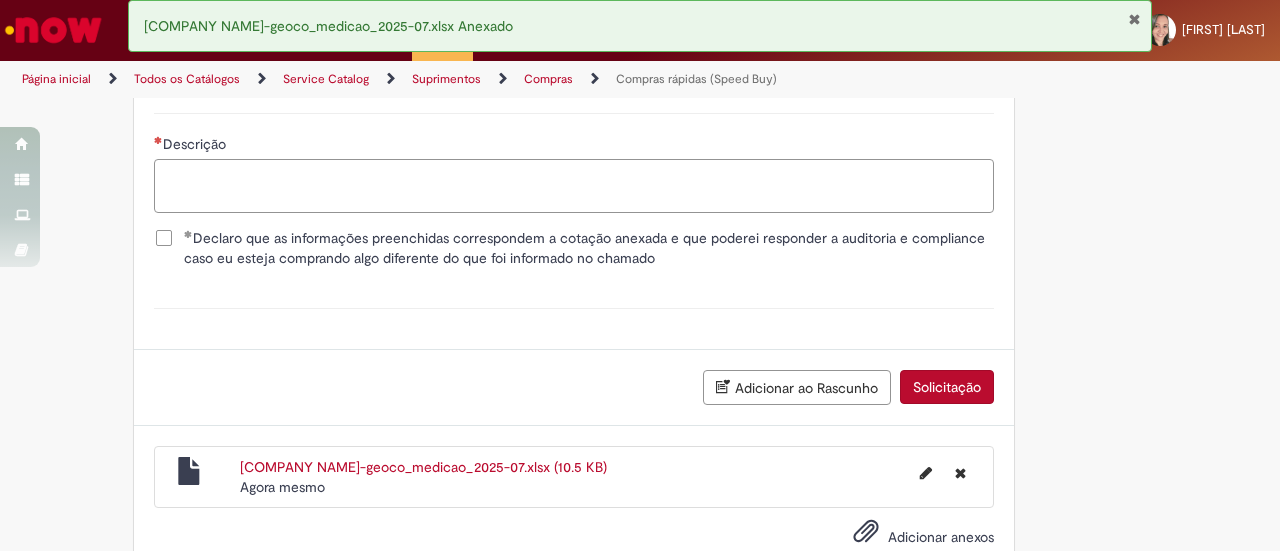 click on "Descrição" at bounding box center [574, 185] 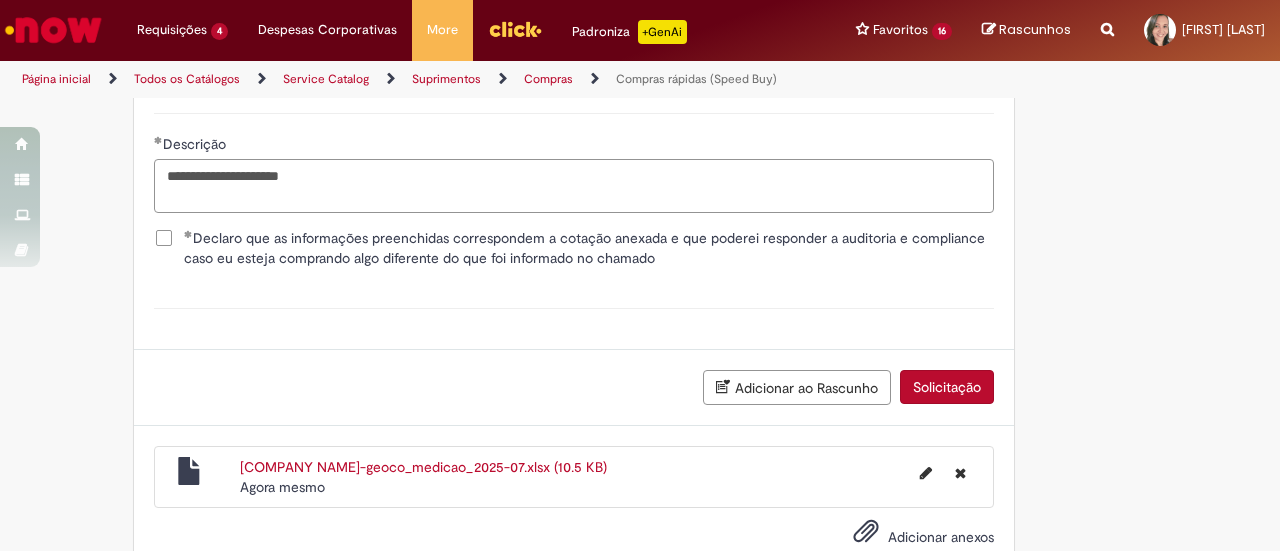 click on "**********" at bounding box center (574, 185) 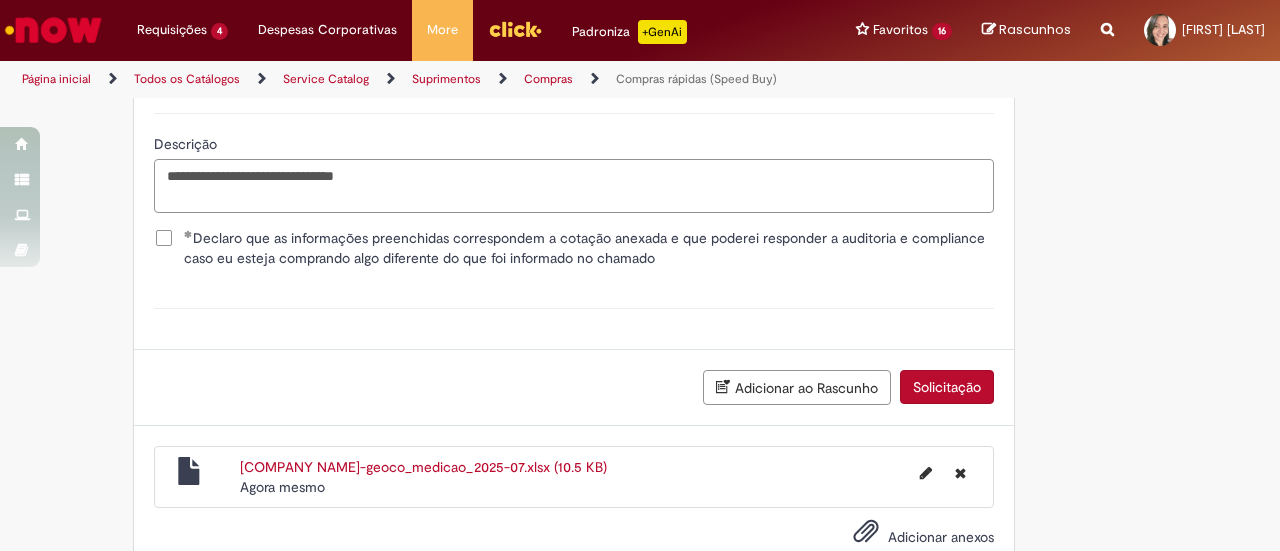click on "**********" at bounding box center [574, 185] 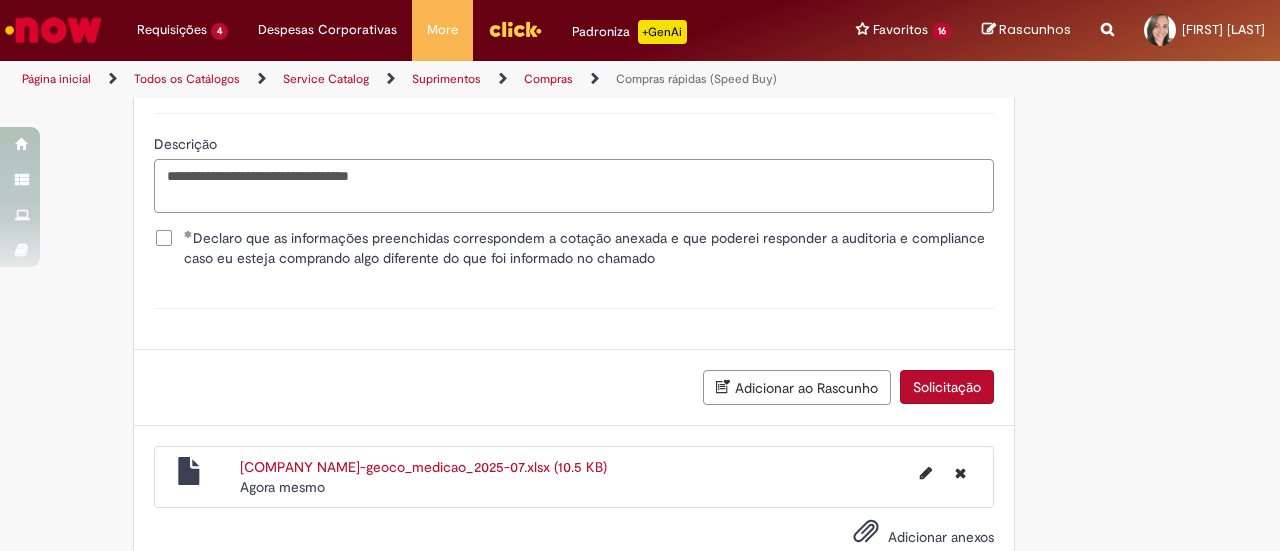 paste on "*******" 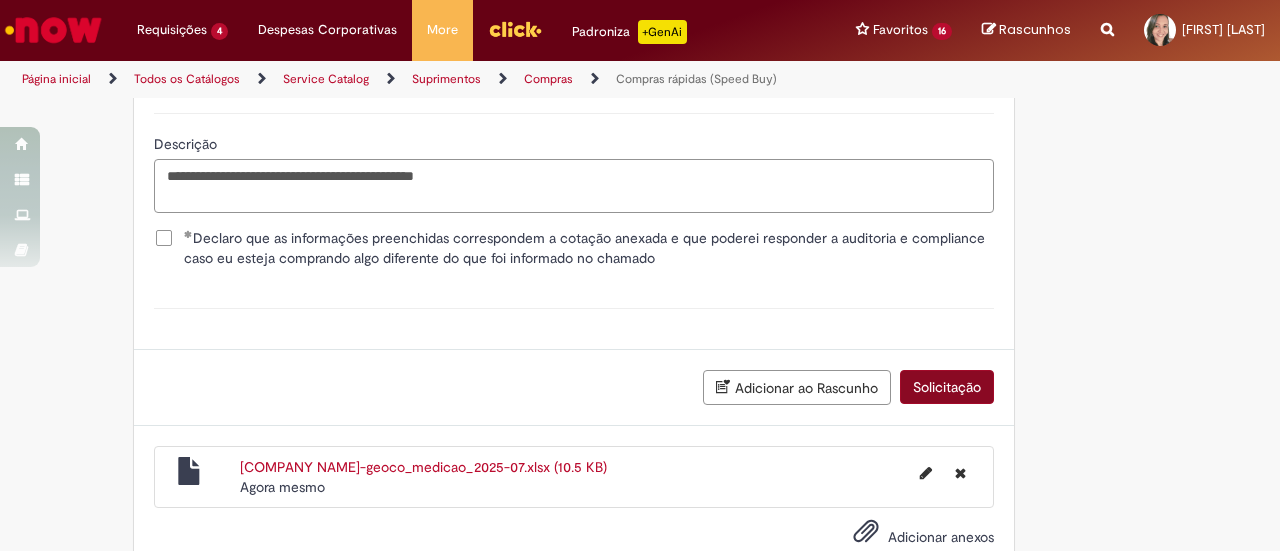 type on "**********" 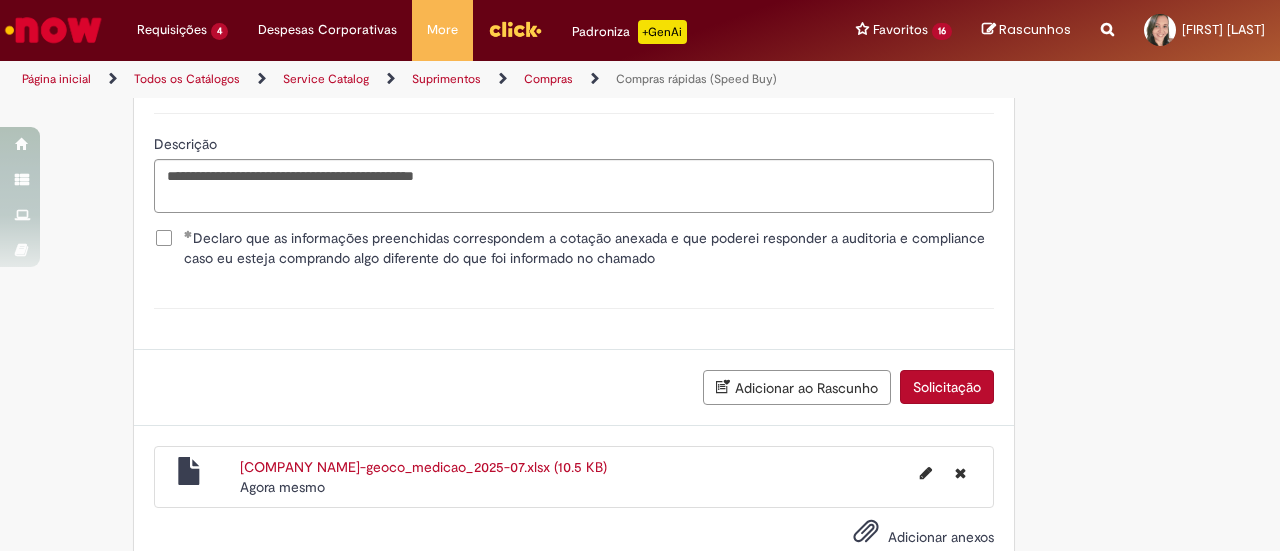 click on "Solicitação" at bounding box center (947, 387) 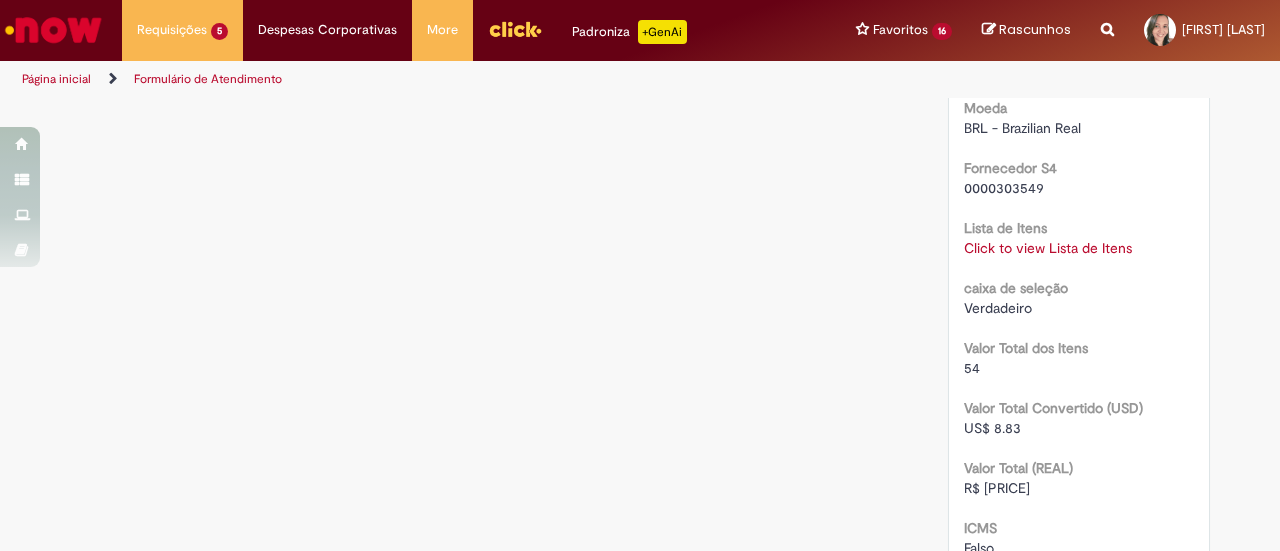 scroll, scrollTop: 2254, scrollLeft: 0, axis: vertical 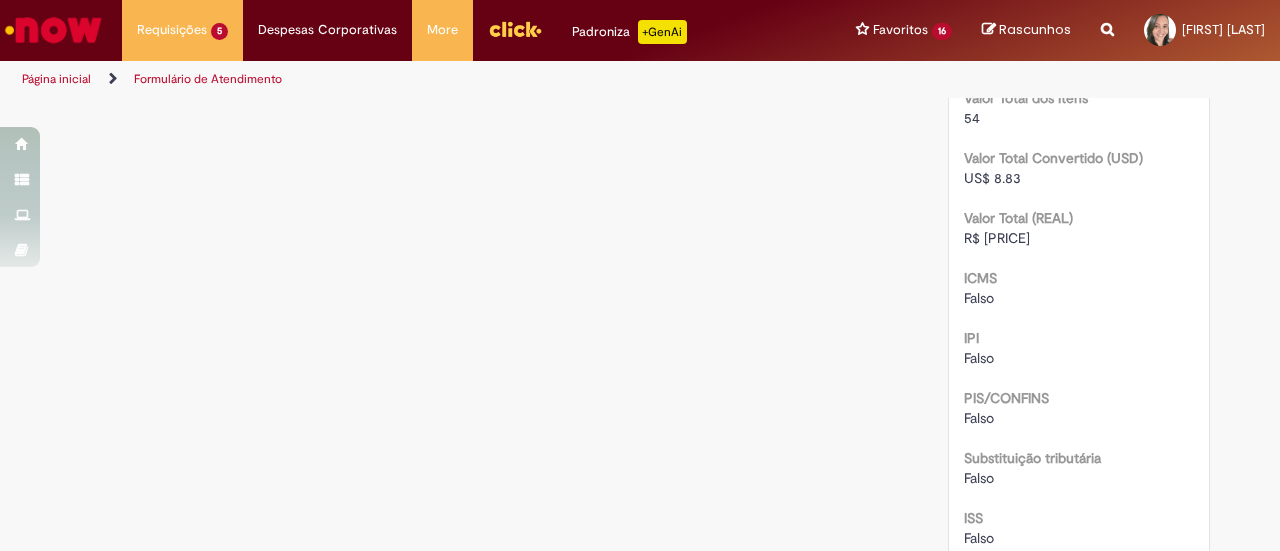 click on "Click to view Lista de Itens" at bounding box center (1048, -2) 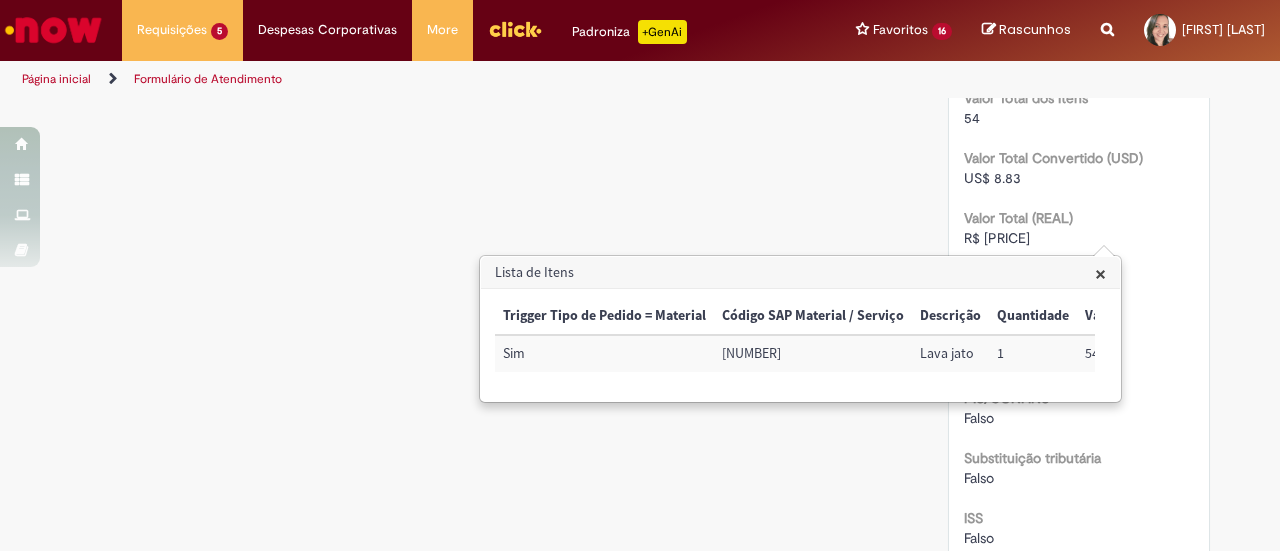 click on "Verificar Código de Barras
Aguardando Aprovação
Aguardando atendimento
Em andamento
Validação
Concluído
Compras rápidas (Speed Buy)
Enviar
S
Sistema
Agora mesmo Agora mesmo     Comentários adicionais
Olá!  Recebemos seu chamado  R13350834  e ele esta pendente aprovação.  Lembrando que o chamado será cancelado automaticamente caso não seja aprovado." at bounding box center [640, -514] 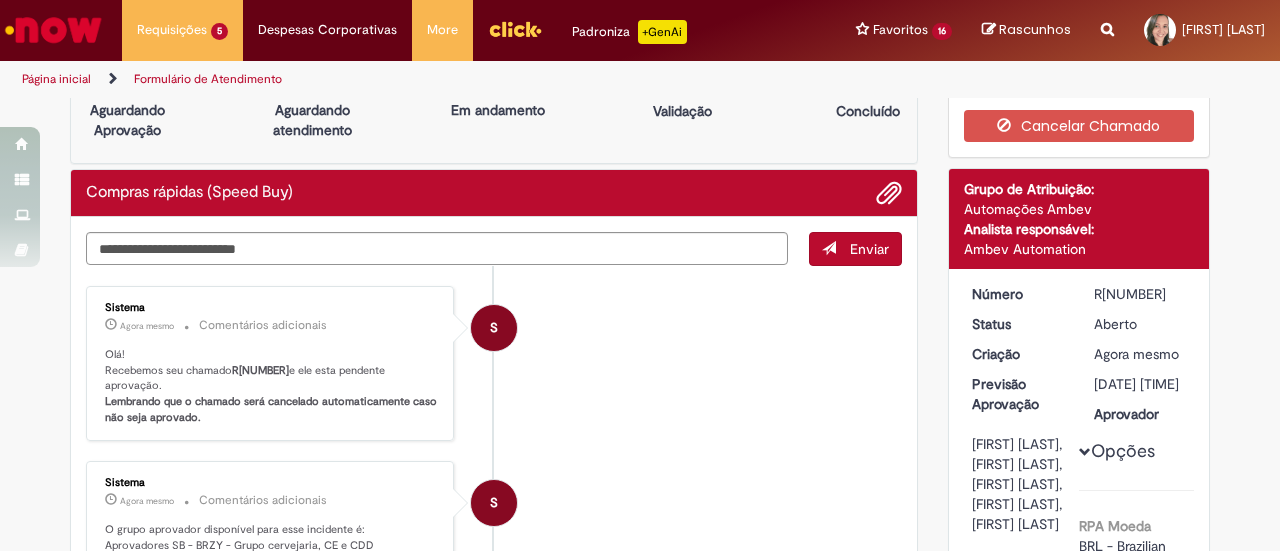 scroll, scrollTop: 44, scrollLeft: 0, axis: vertical 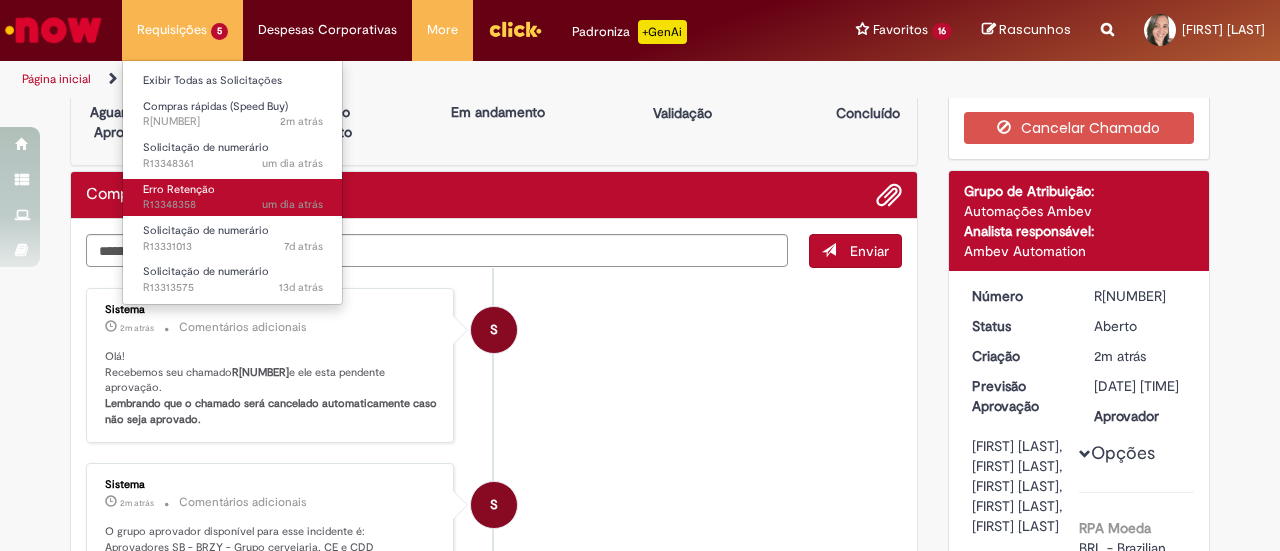 click on "Erro Retenção" at bounding box center (179, 189) 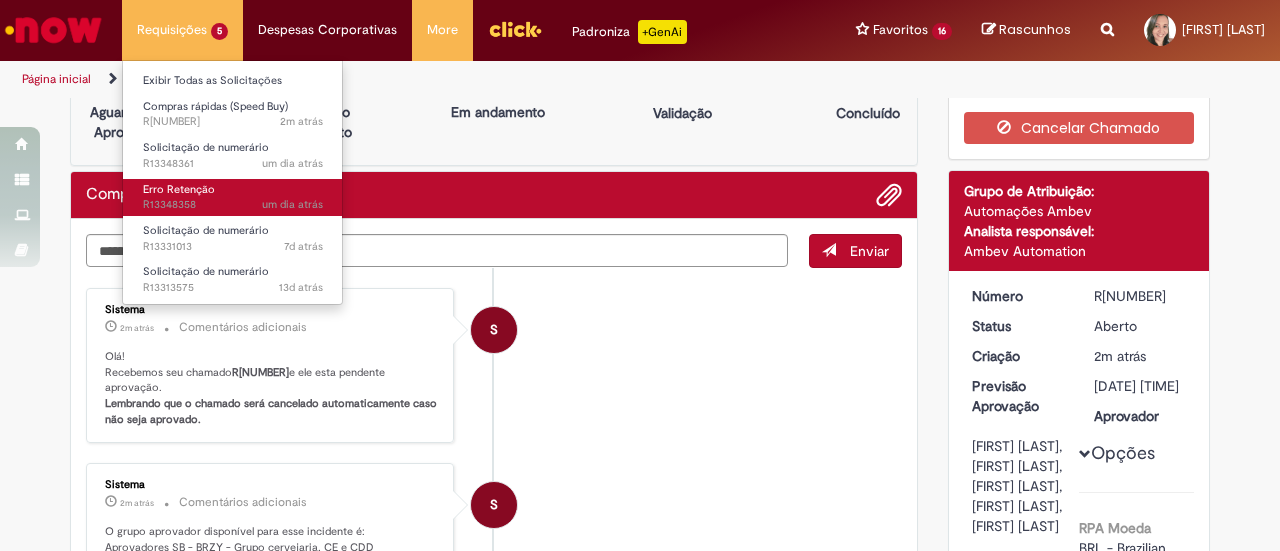 scroll, scrollTop: 0, scrollLeft: 0, axis: both 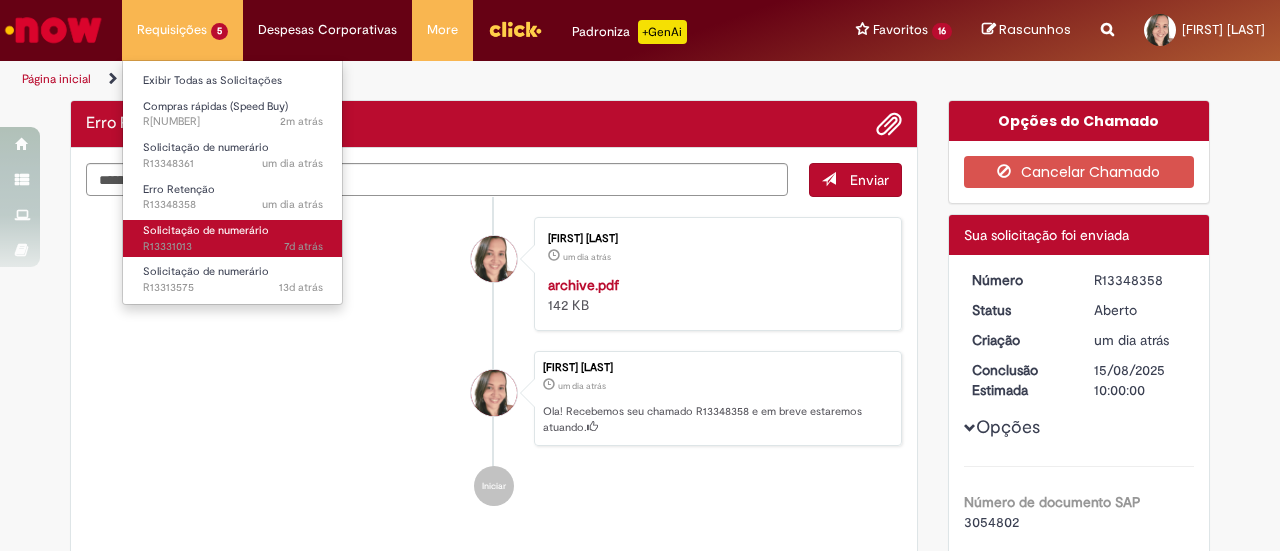 click on "Solicitação de numerário" at bounding box center [206, 230] 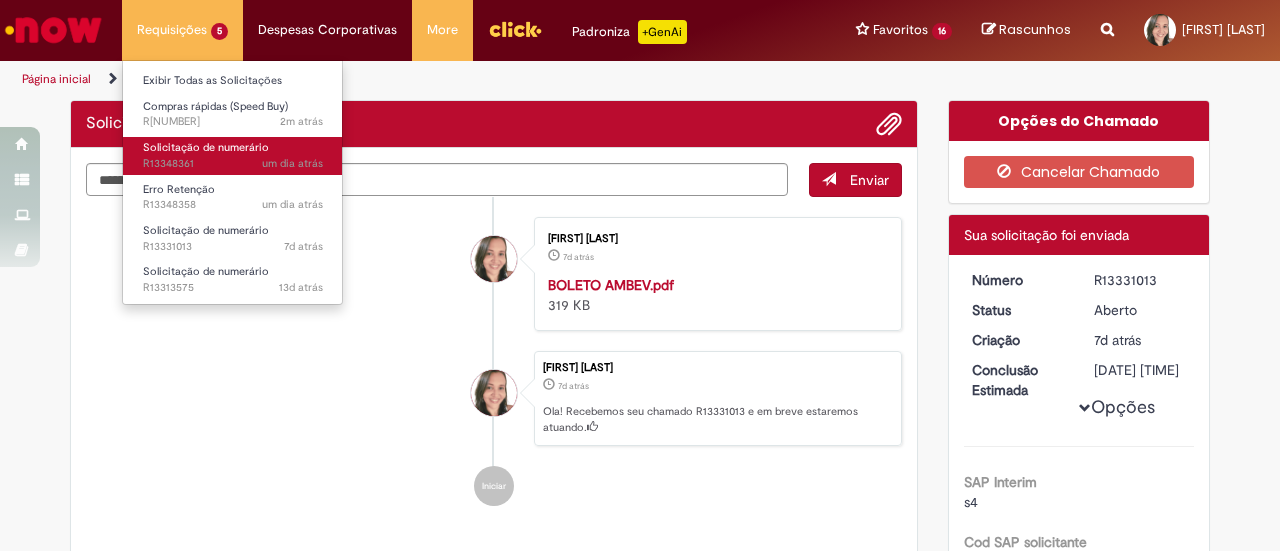 click on "Solicitação de numerário" at bounding box center (206, 147) 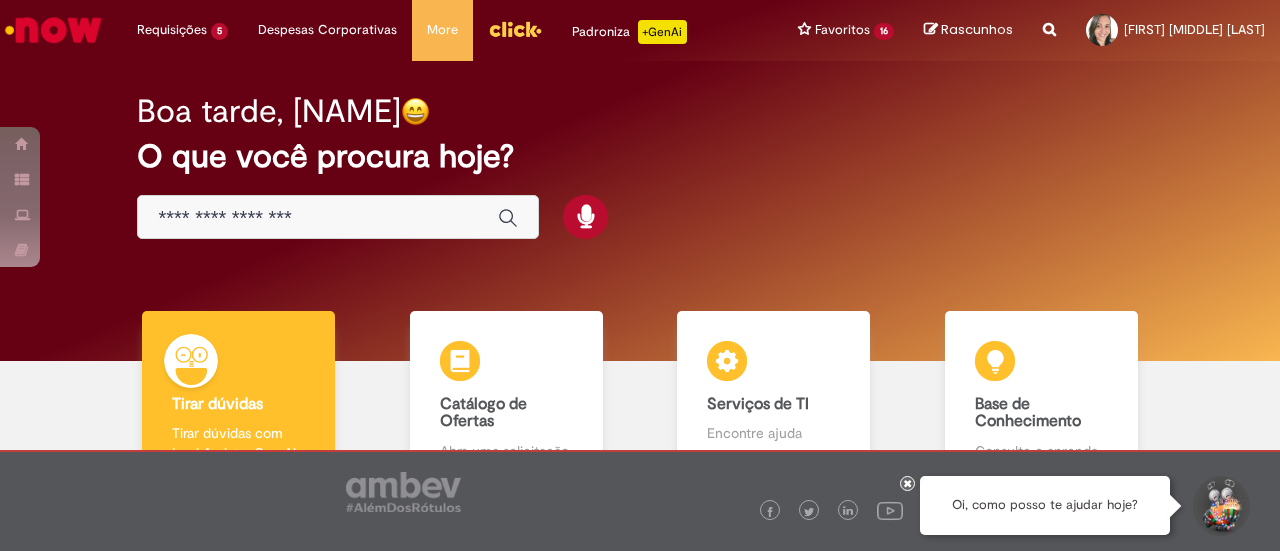 scroll, scrollTop: 0, scrollLeft: 0, axis: both 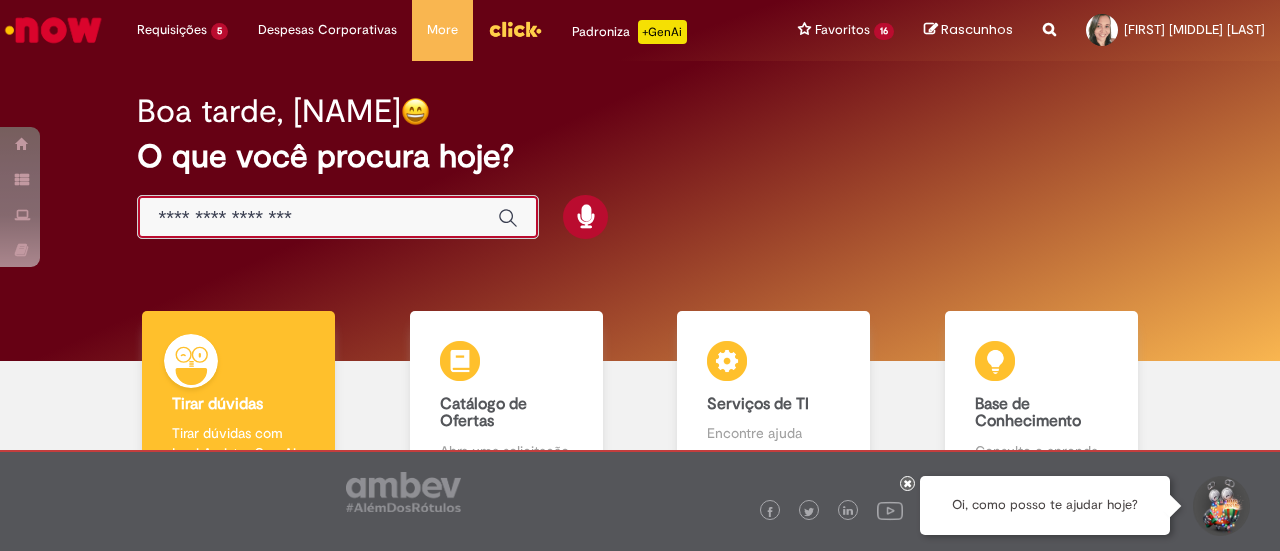 drag, startPoint x: 311, startPoint y: 221, endPoint x: 300, endPoint y: 225, distance: 11.7046995 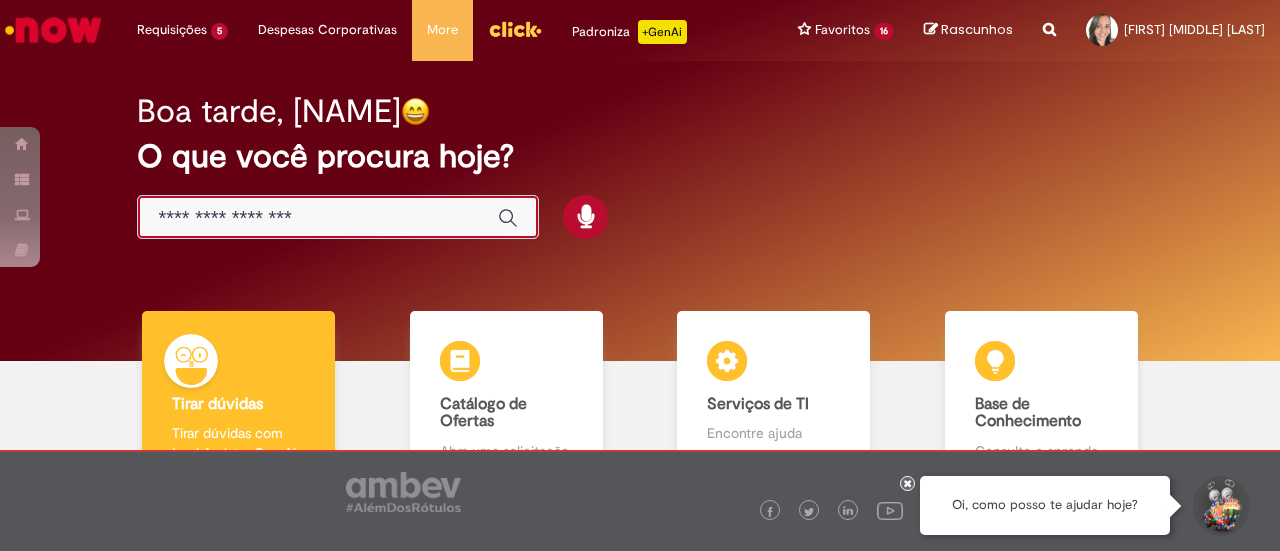click at bounding box center [318, 218] 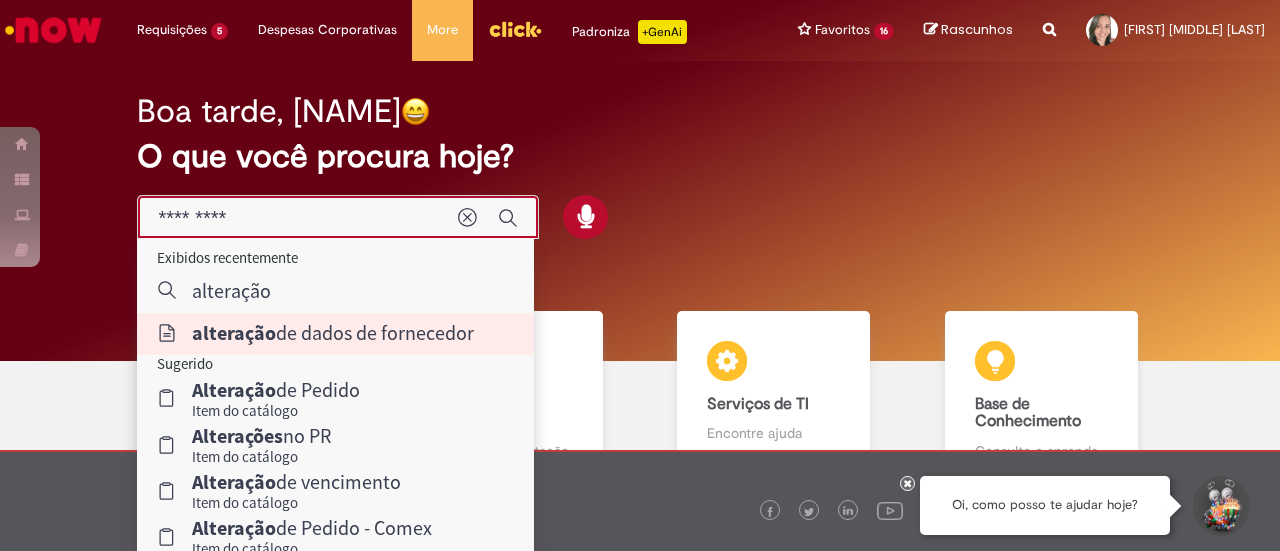 type on "**********" 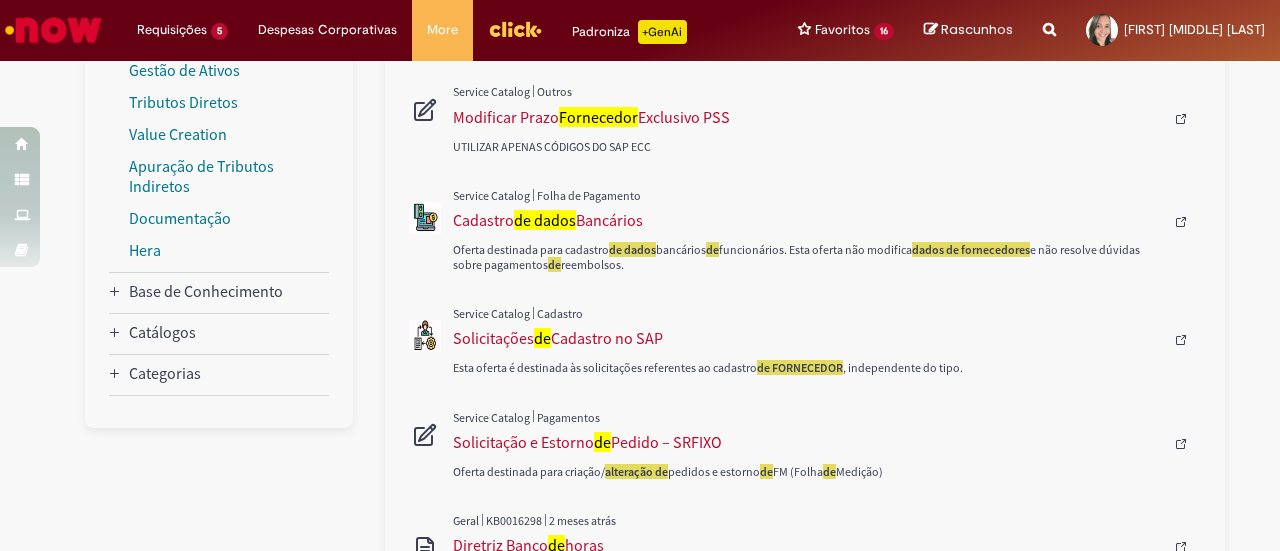 scroll, scrollTop: 400, scrollLeft: 0, axis: vertical 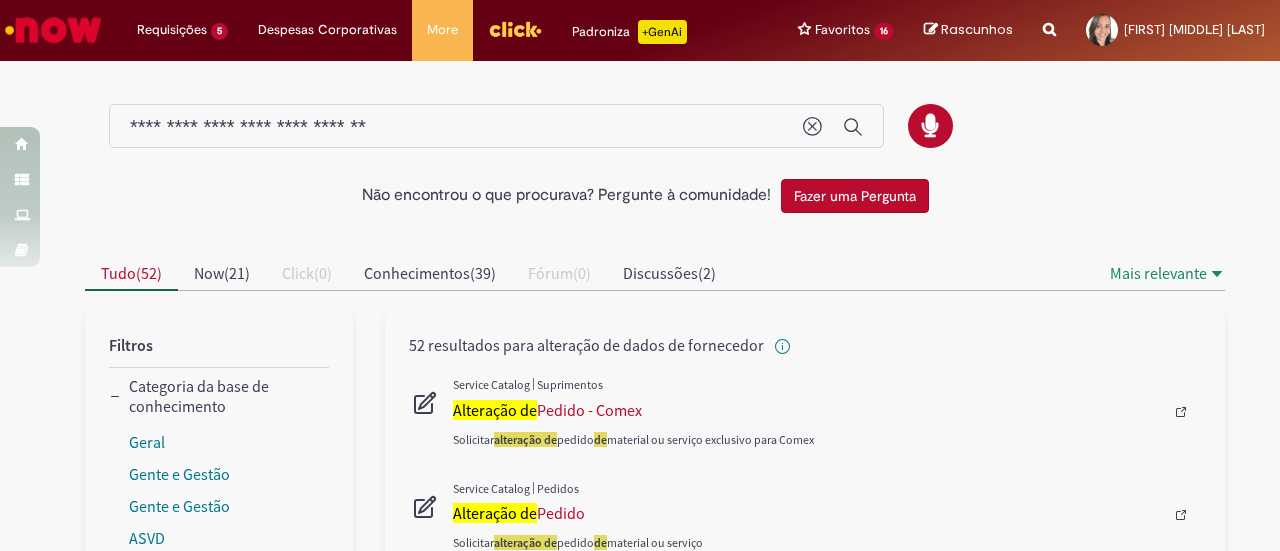 click on "**********" at bounding box center [456, 127] 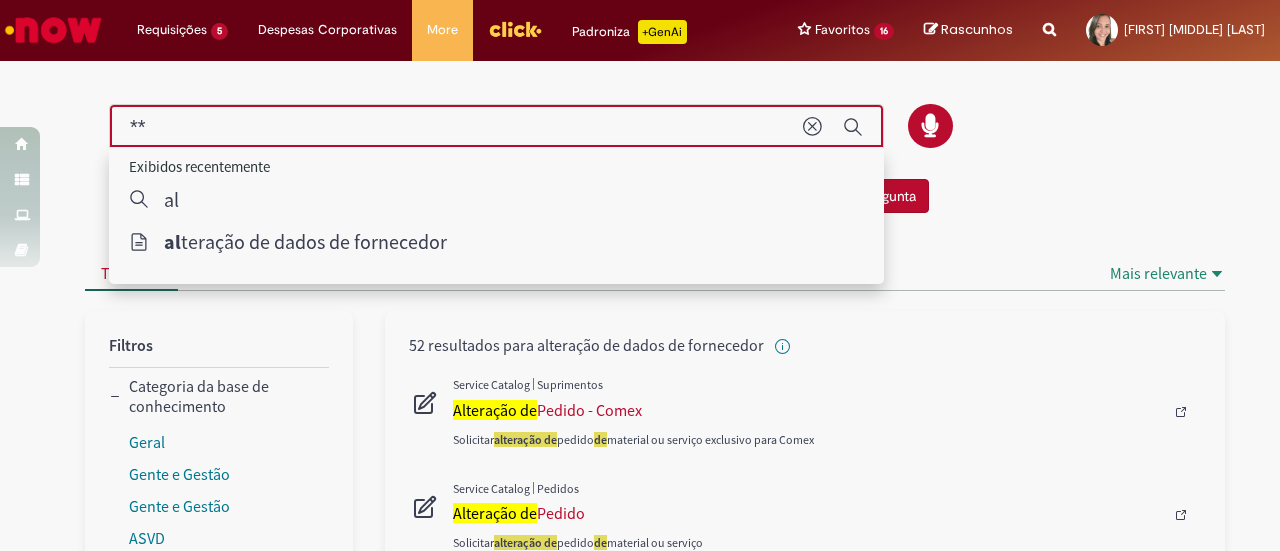 type on "*" 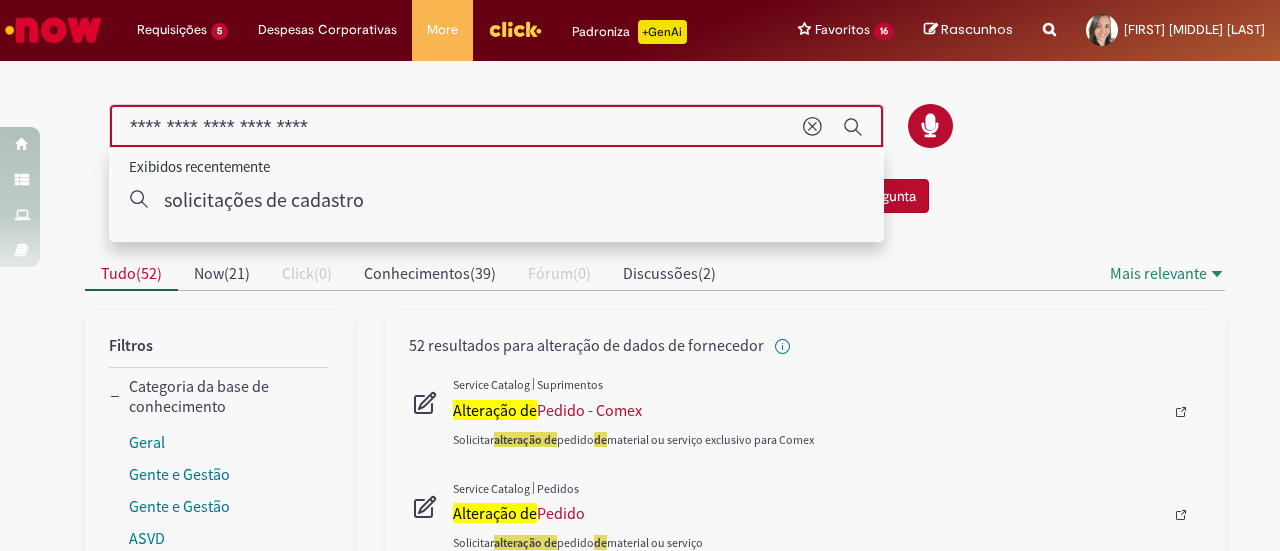 type on "**********" 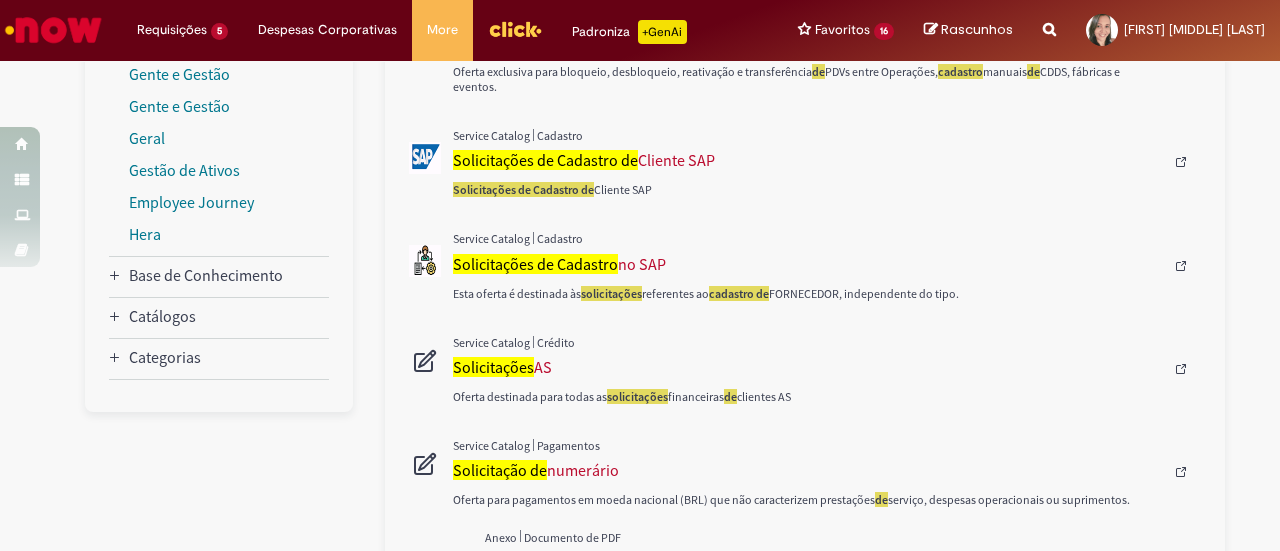 scroll, scrollTop: 400, scrollLeft: 0, axis: vertical 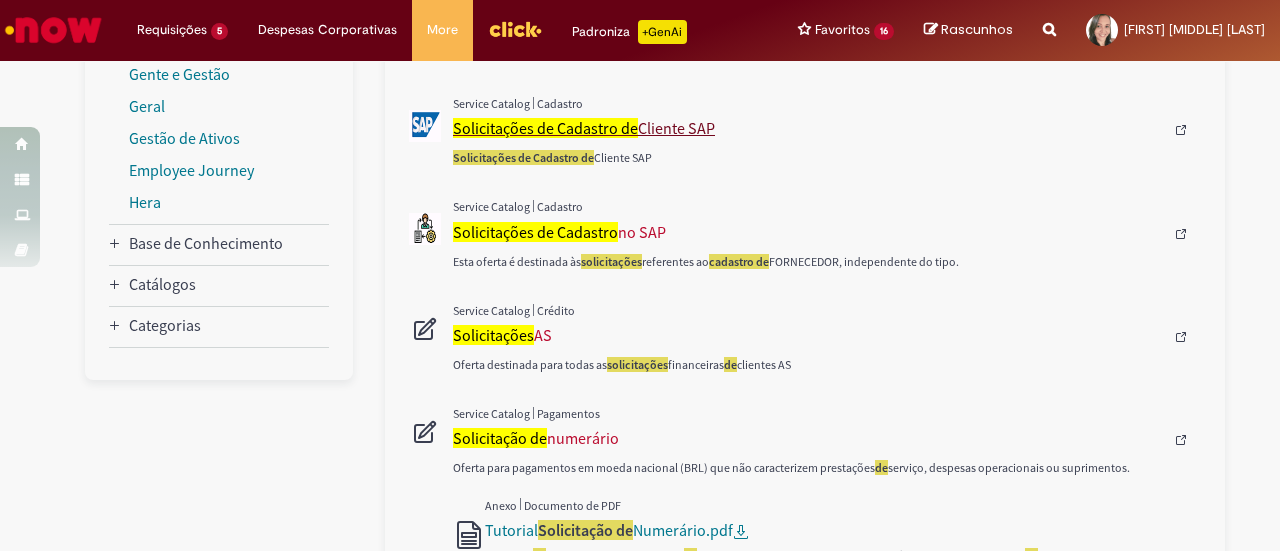 click on "Solicitações de Cadastro de Cliente SAP" at bounding box center [808, 128] 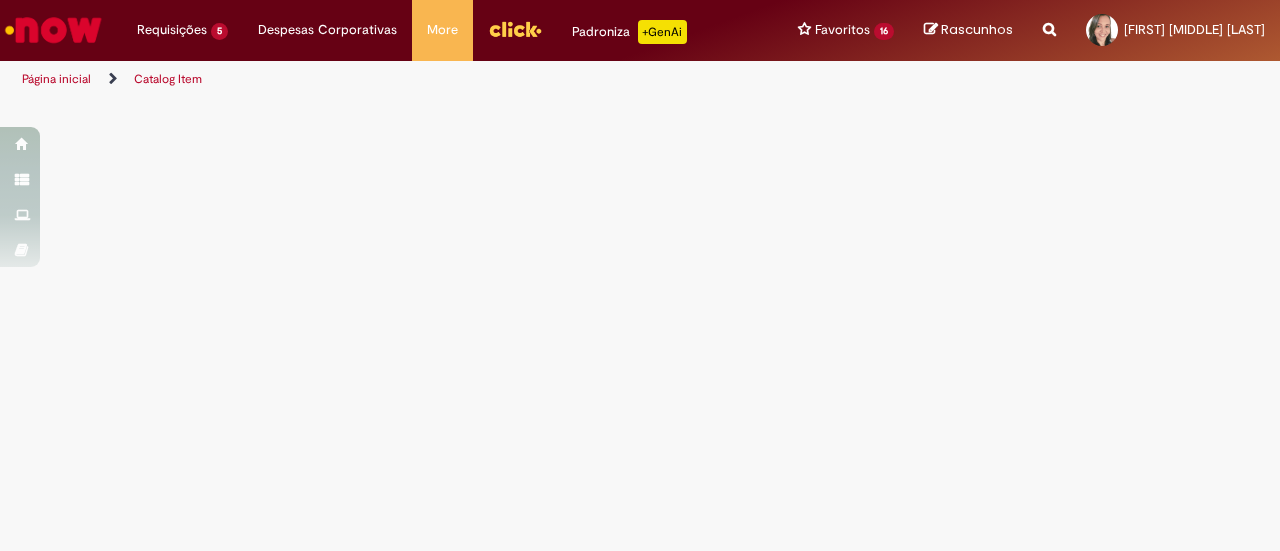 scroll, scrollTop: 0, scrollLeft: 0, axis: both 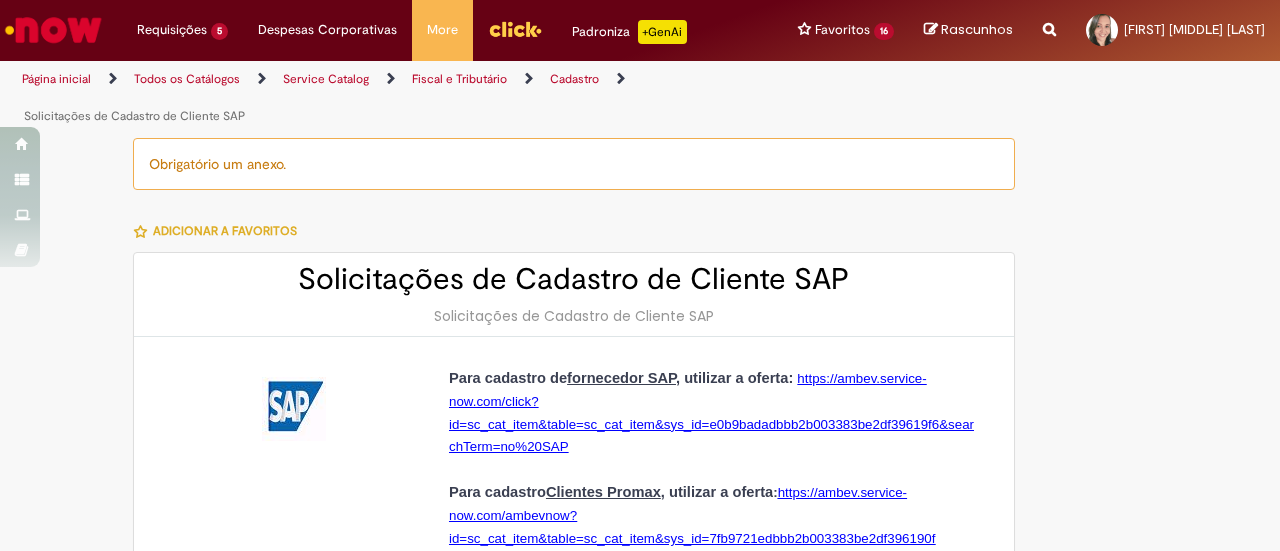 type on "********" 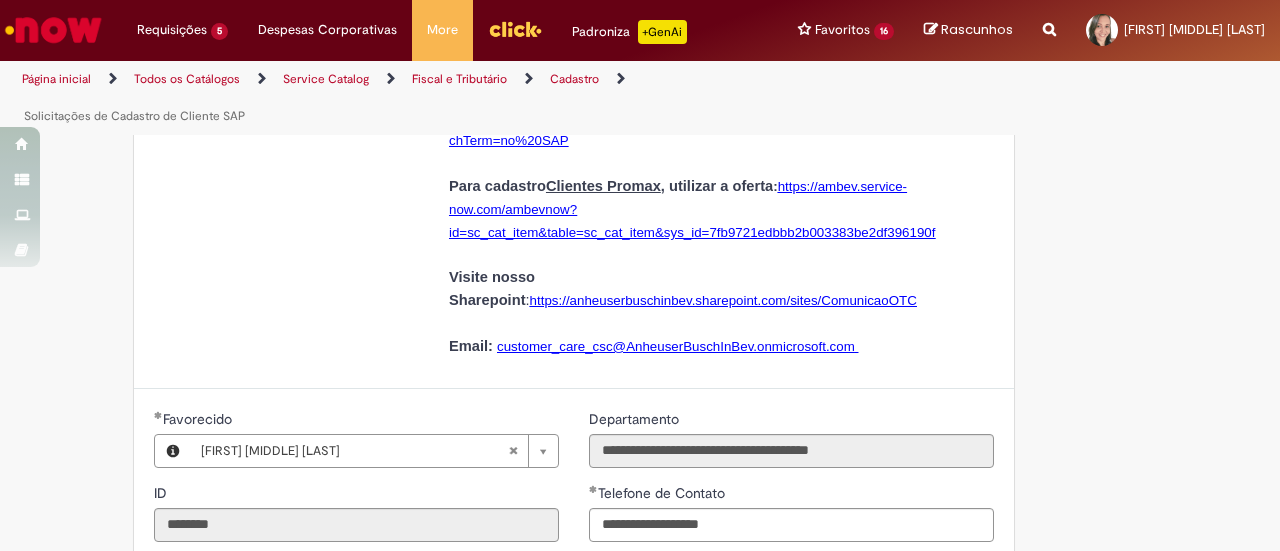 scroll, scrollTop: 100, scrollLeft: 0, axis: vertical 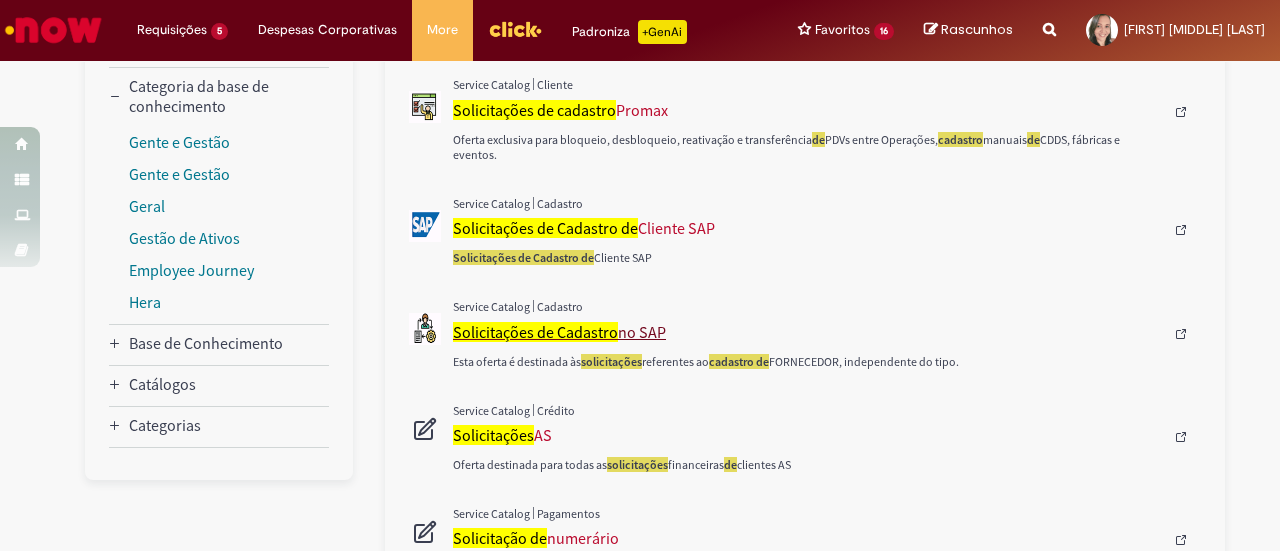 click on "Solicitações de Cadastro no SAP" at bounding box center [808, 332] 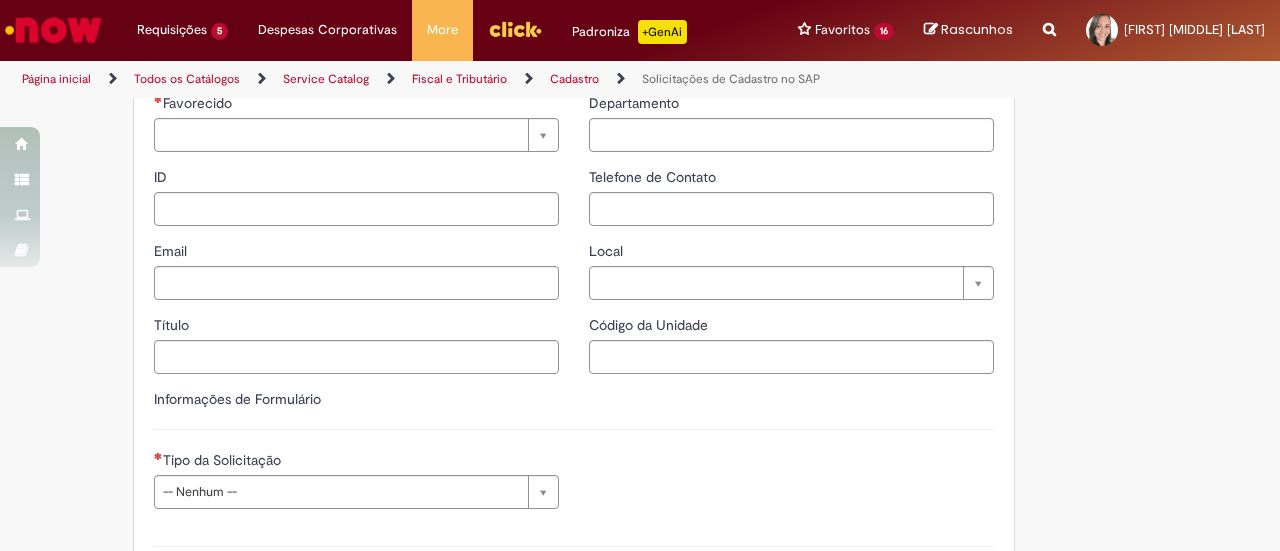 type on "********" 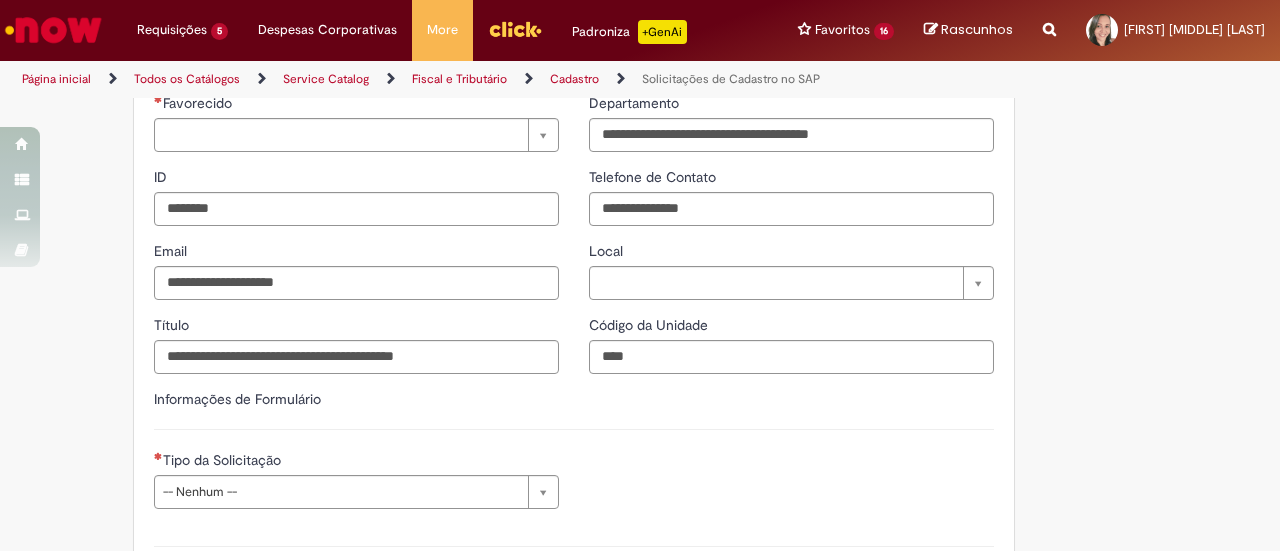 scroll, scrollTop: 0, scrollLeft: 0, axis: both 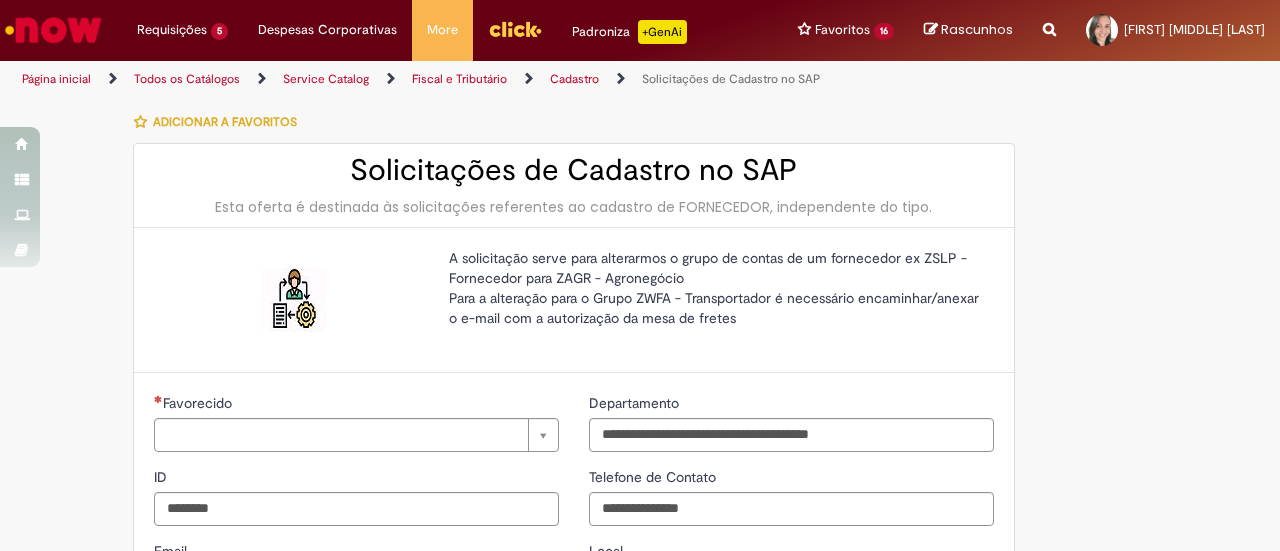 type on "**********" 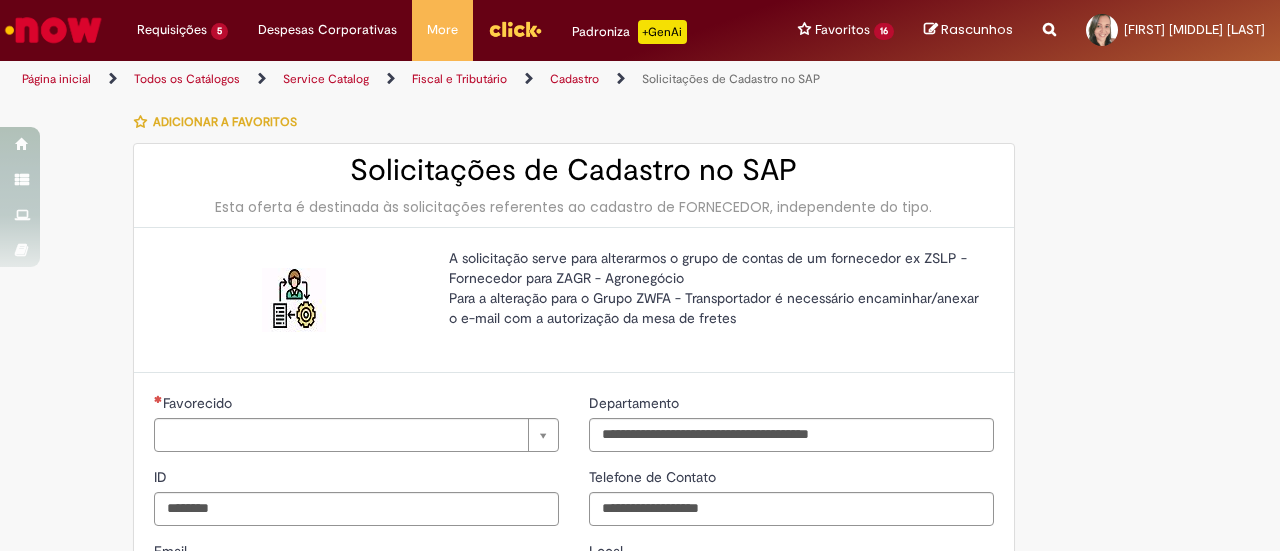 type on "**********" 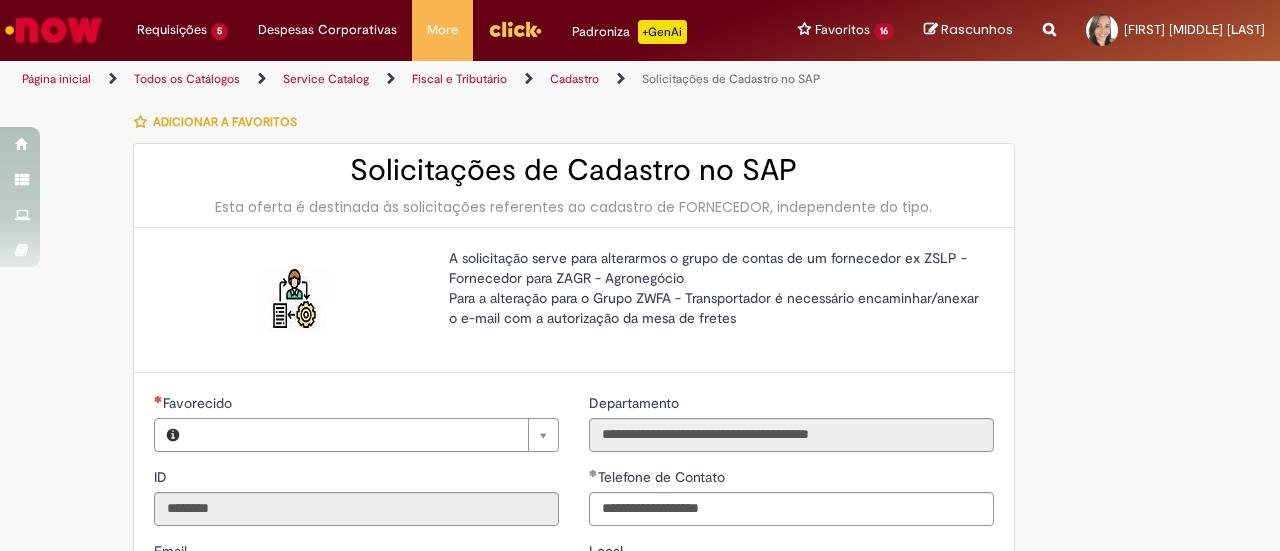 type on "**********" 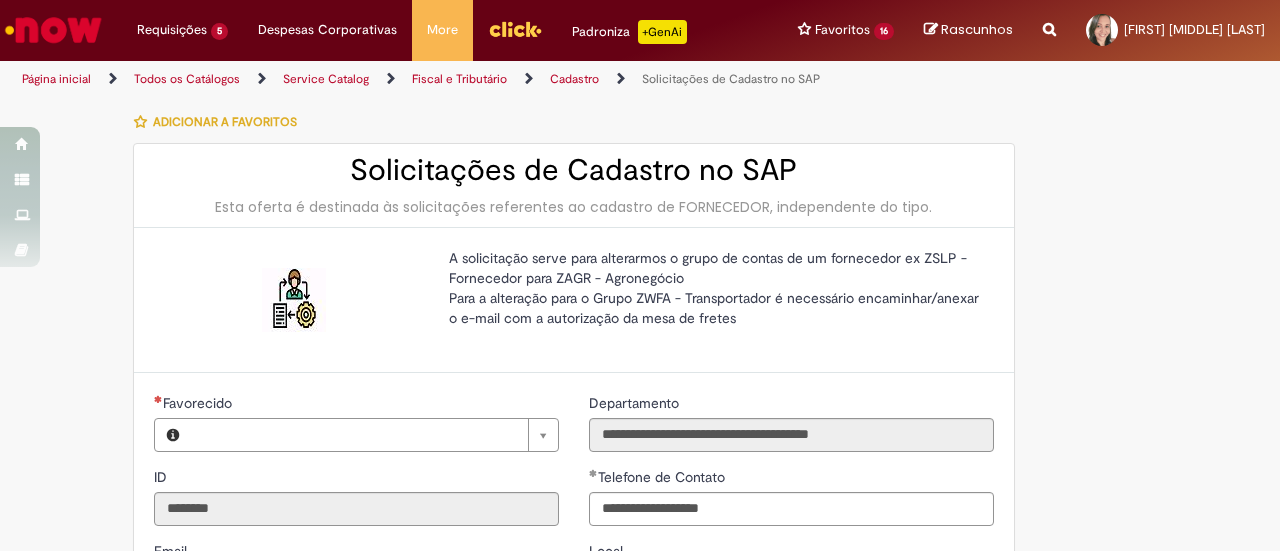 type on "**********" 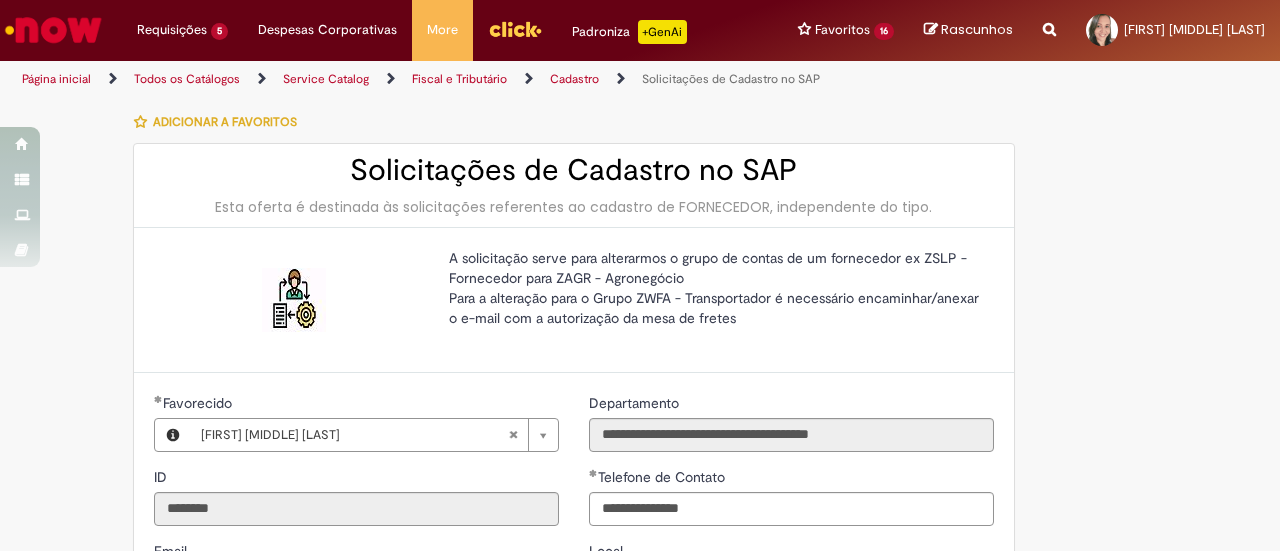type on "**********" 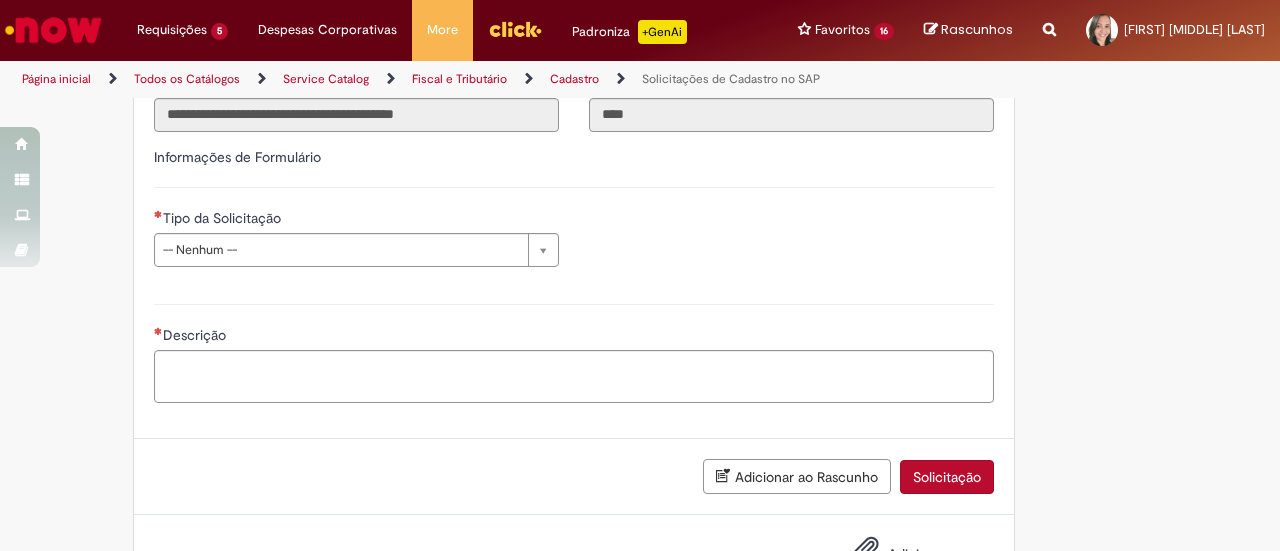 scroll, scrollTop: 600, scrollLeft: 0, axis: vertical 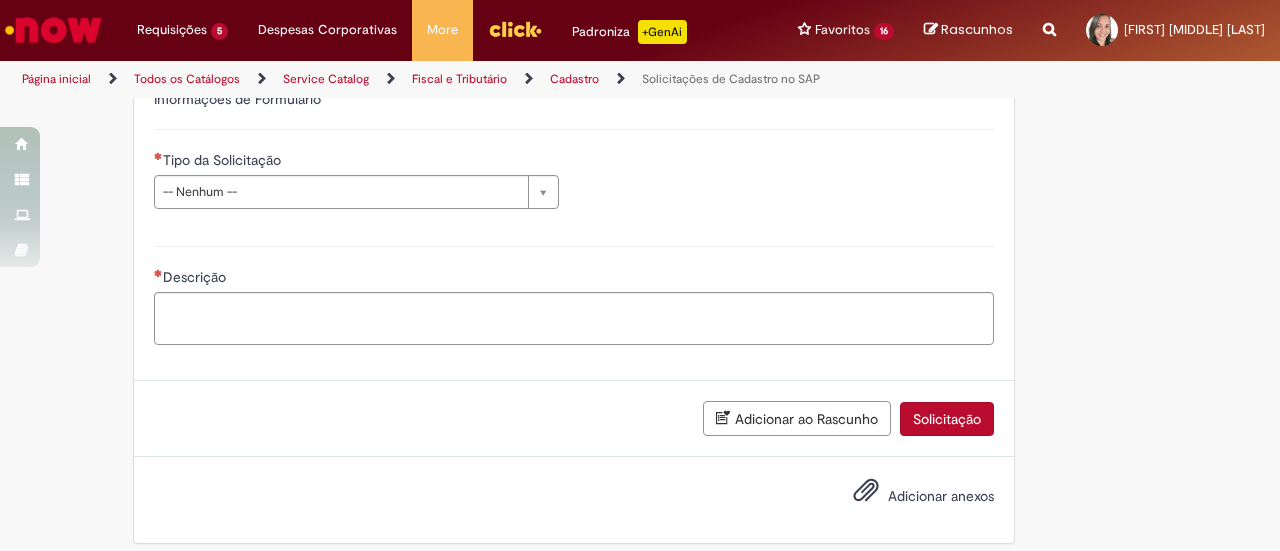 click on "**********" at bounding box center [356, 187] 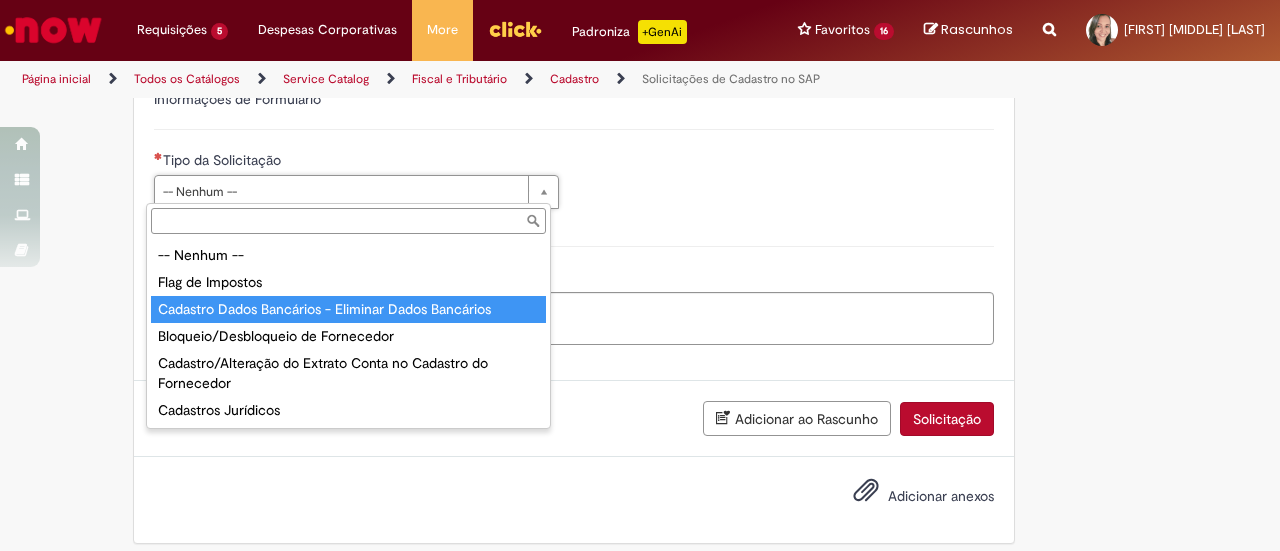 type on "**********" 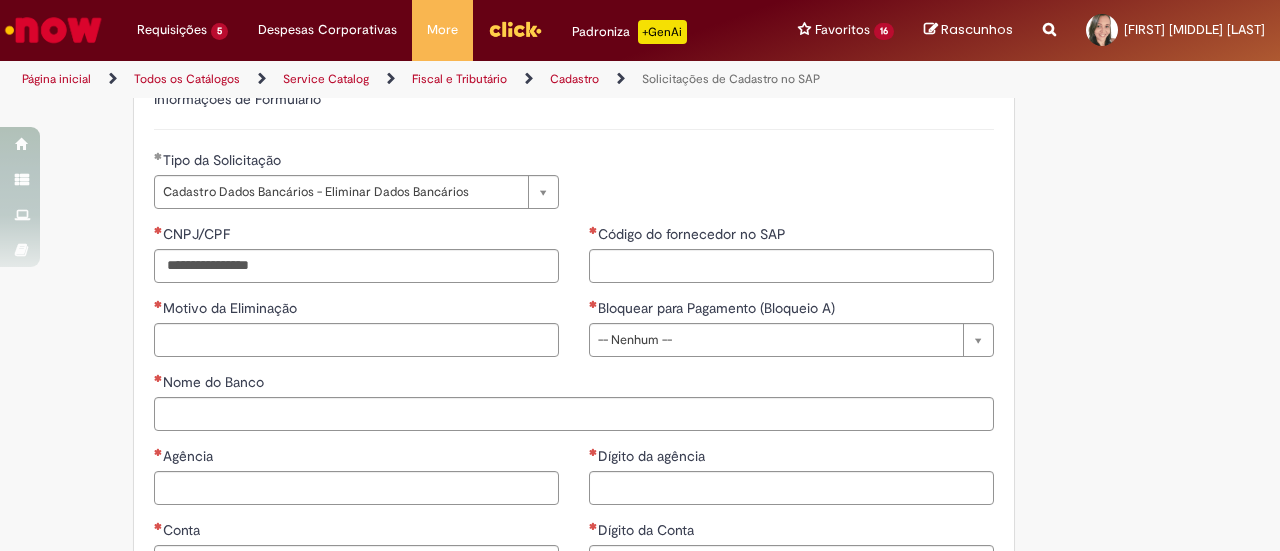 click on "**********" at bounding box center (574, 187) 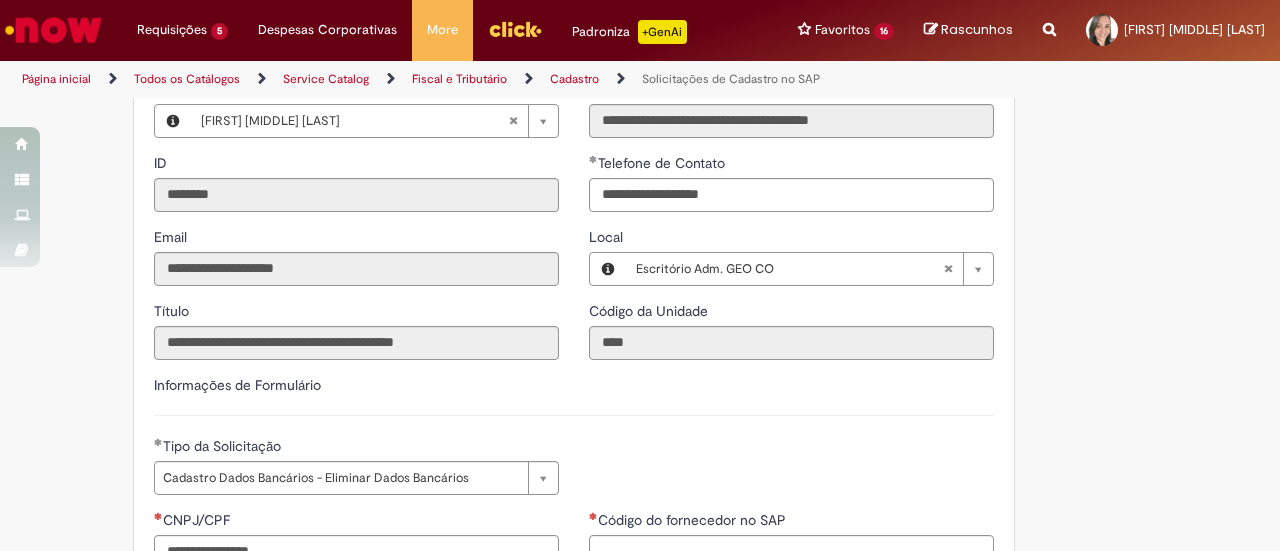 scroll, scrollTop: 0, scrollLeft: 0, axis: both 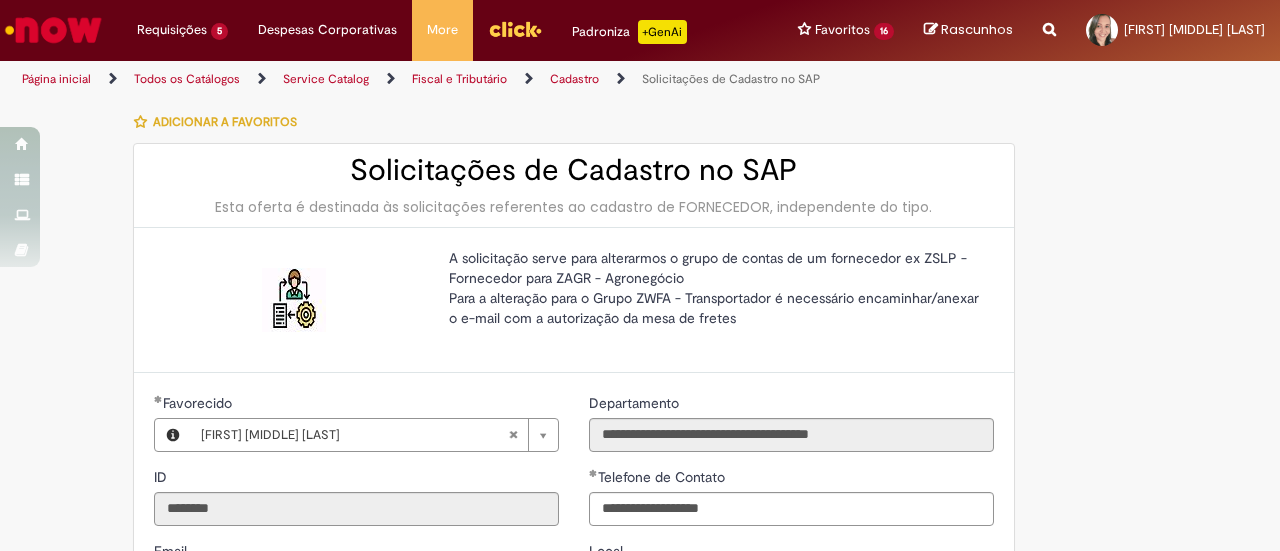 click on "A solicitação serve para alterarmos o grupo de contas de um fornecedor ex ZSLP - Fornecedor para ZAGR - Agronegócio Para a alteração para o Grupo ZWFA - Transportador é necessário encaminhar/anexar o e-mail com a autorização da mesa de fretes" at bounding box center (714, 288) 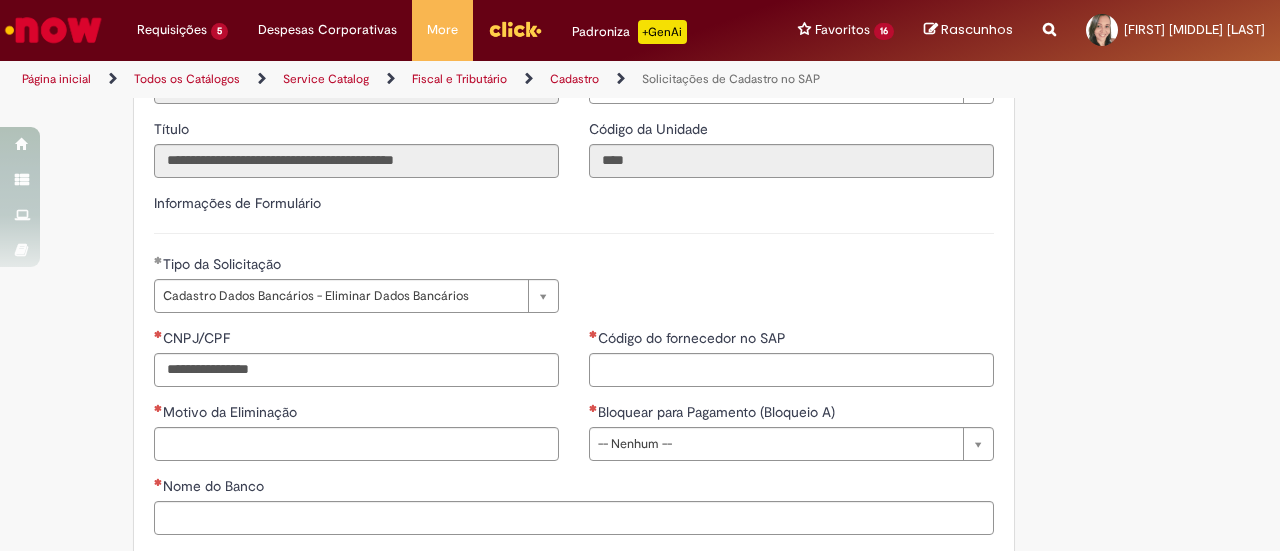 scroll, scrollTop: 500, scrollLeft: 0, axis: vertical 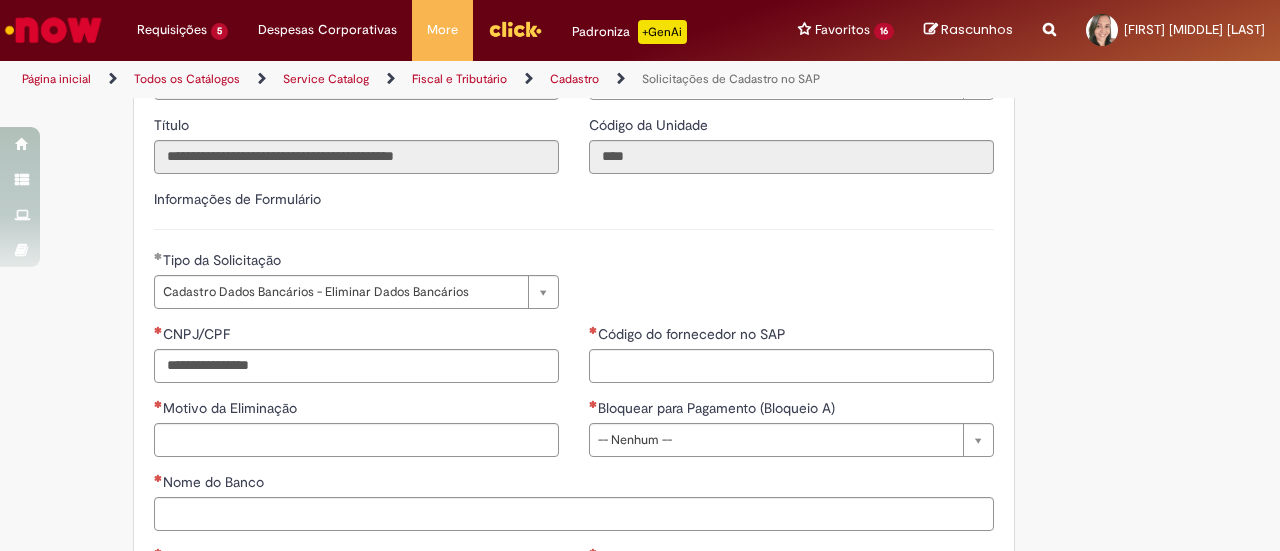 click on "**********" at bounding box center (574, 287) 